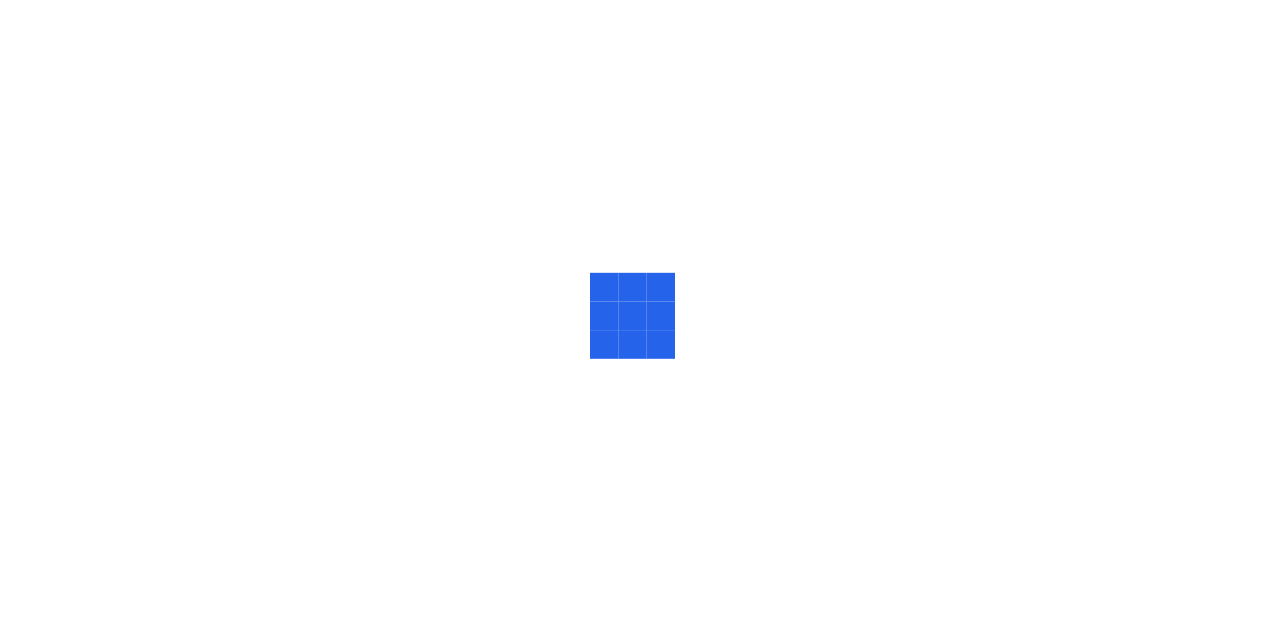 scroll, scrollTop: 0, scrollLeft: 0, axis: both 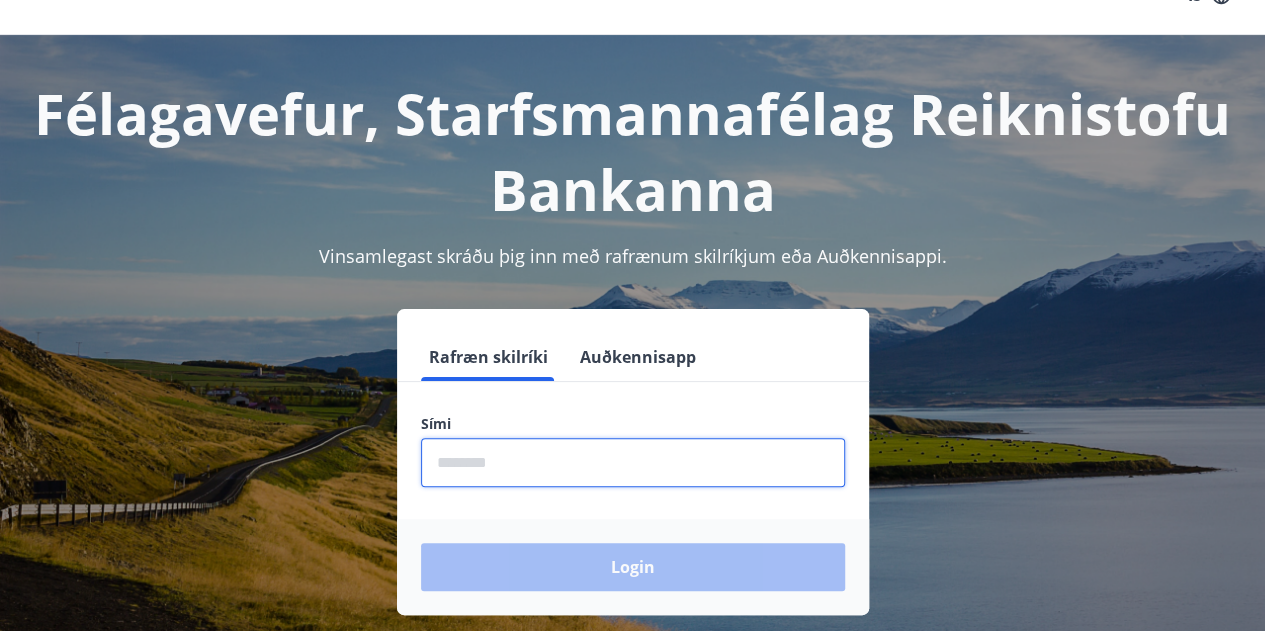 click at bounding box center (633, 462) 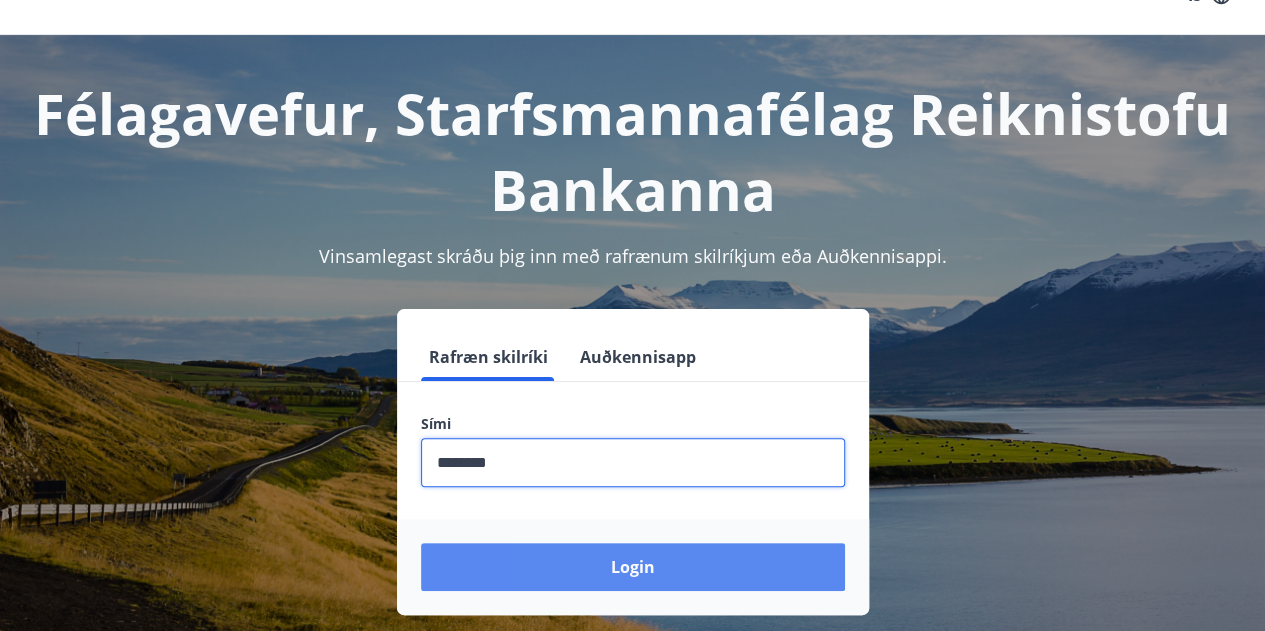 type on "********" 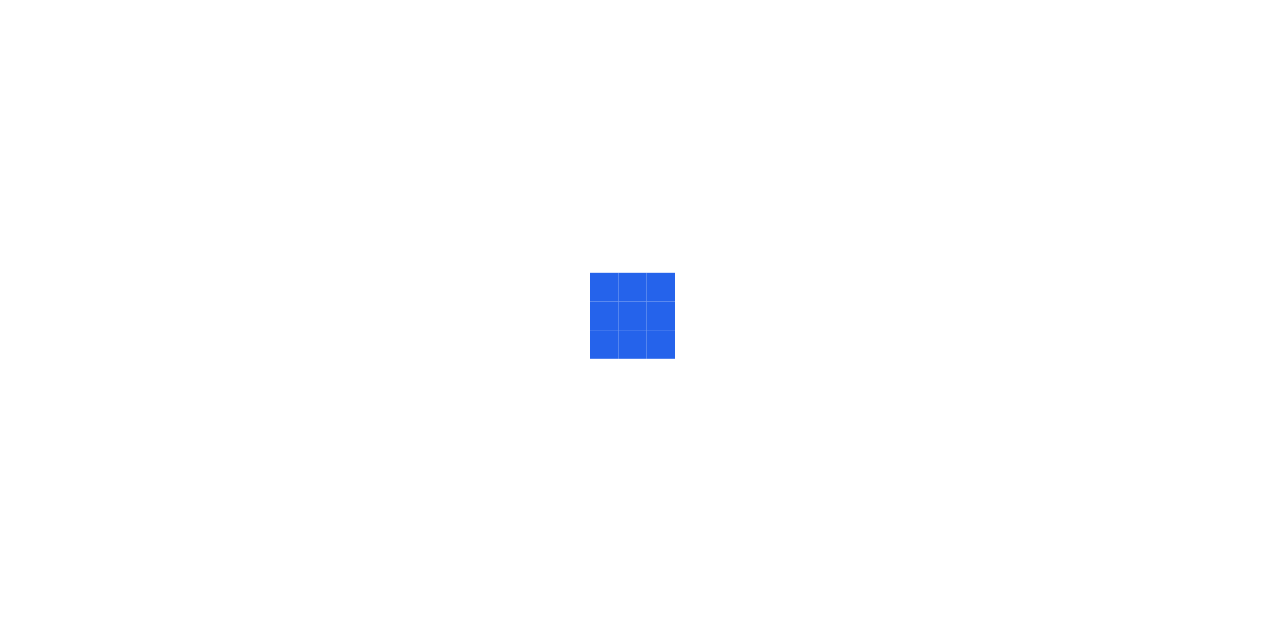 scroll, scrollTop: 0, scrollLeft: 0, axis: both 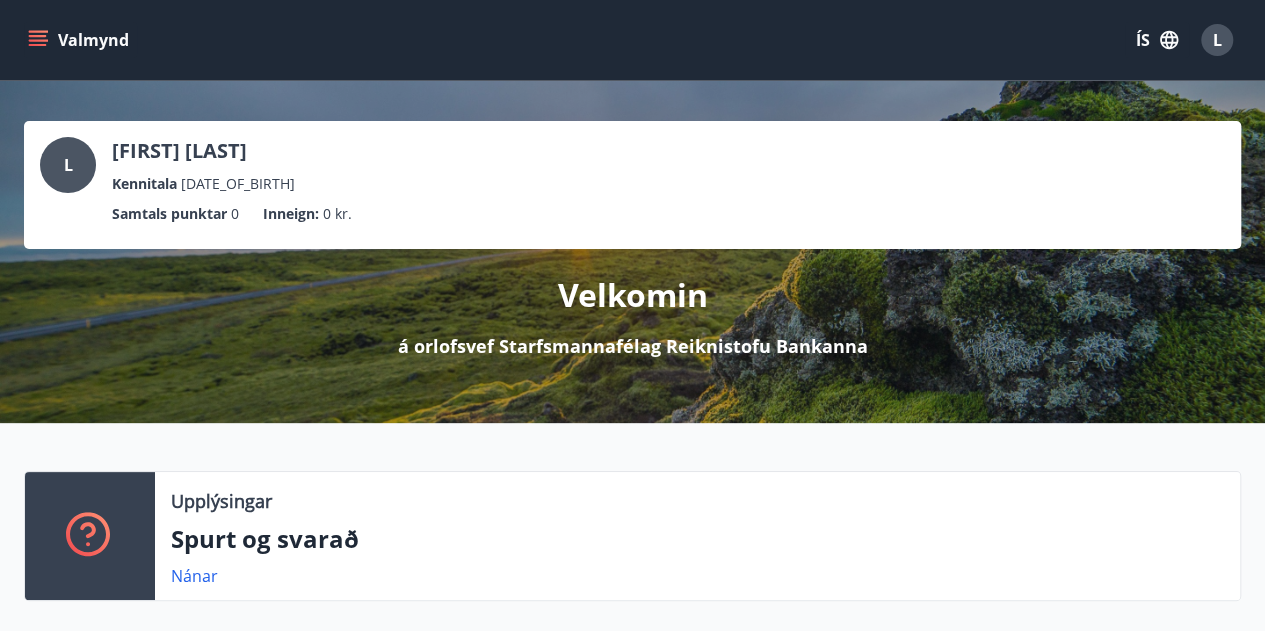 click on "Valmynd" at bounding box center [80, 40] 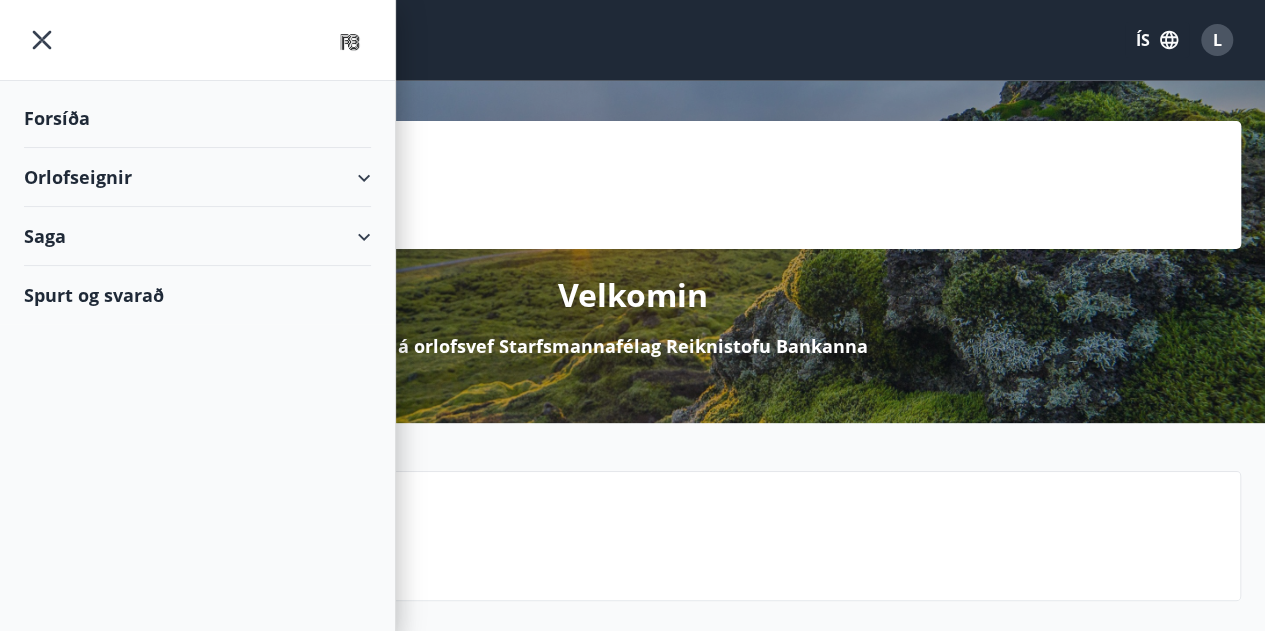 click on "Orlofseignir" at bounding box center [197, 177] 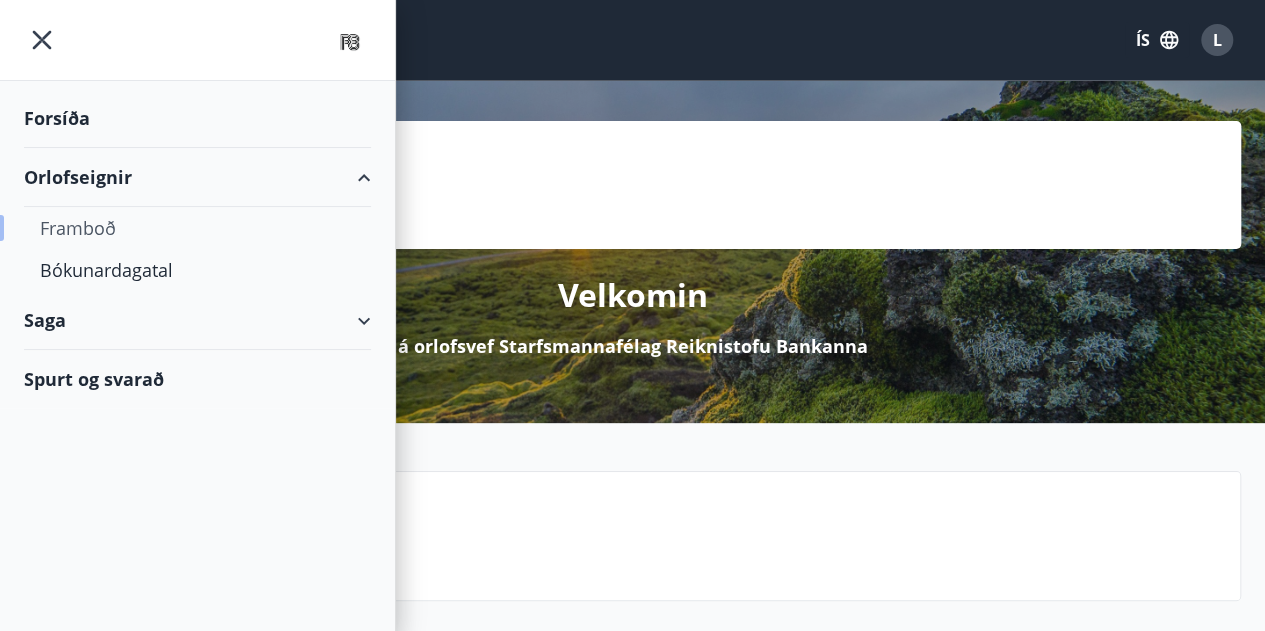 click on "Framboð" at bounding box center (197, 228) 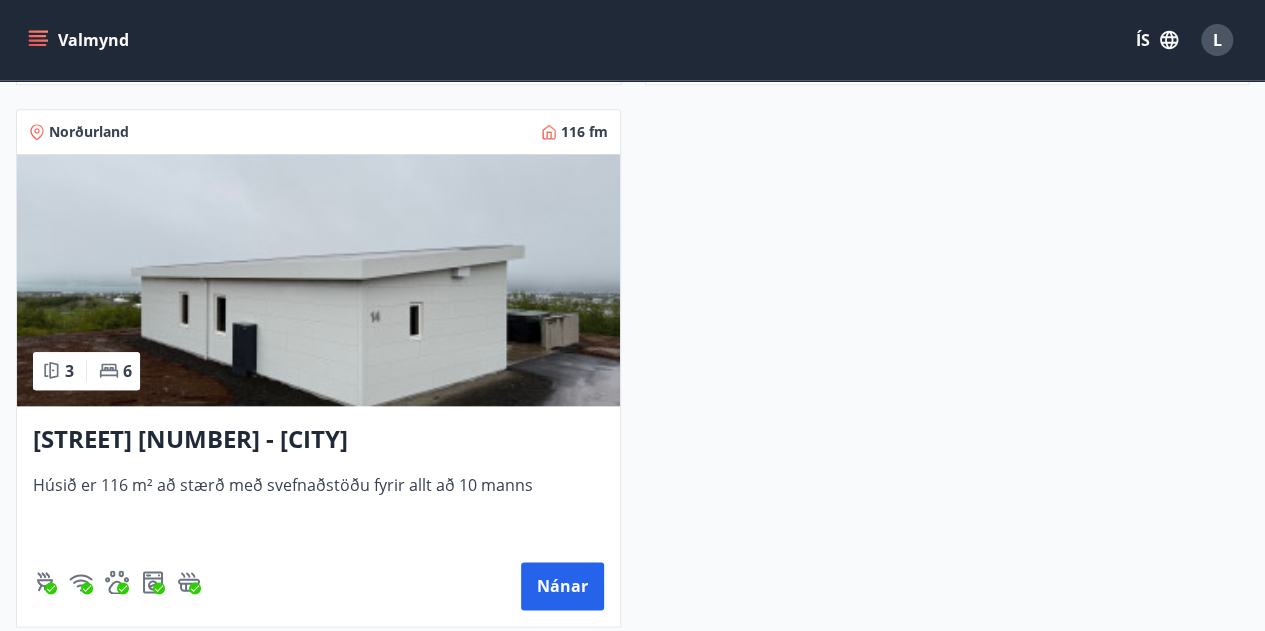 scroll, scrollTop: 919, scrollLeft: 0, axis: vertical 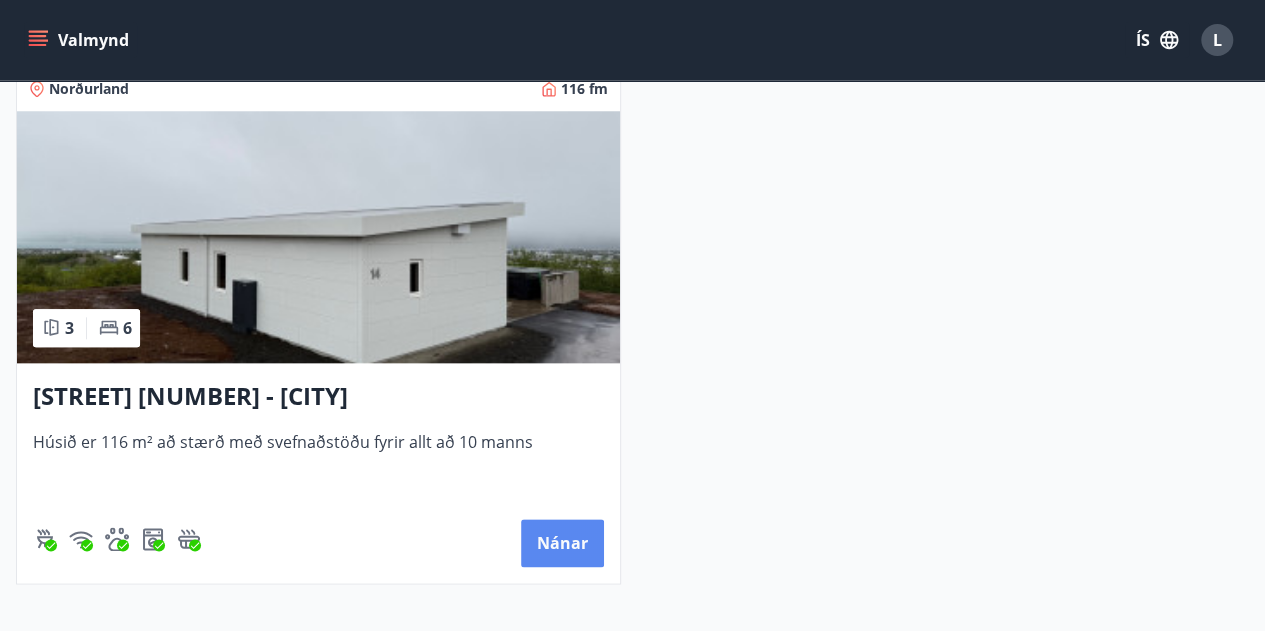 click on "Nánar" at bounding box center (562, 543) 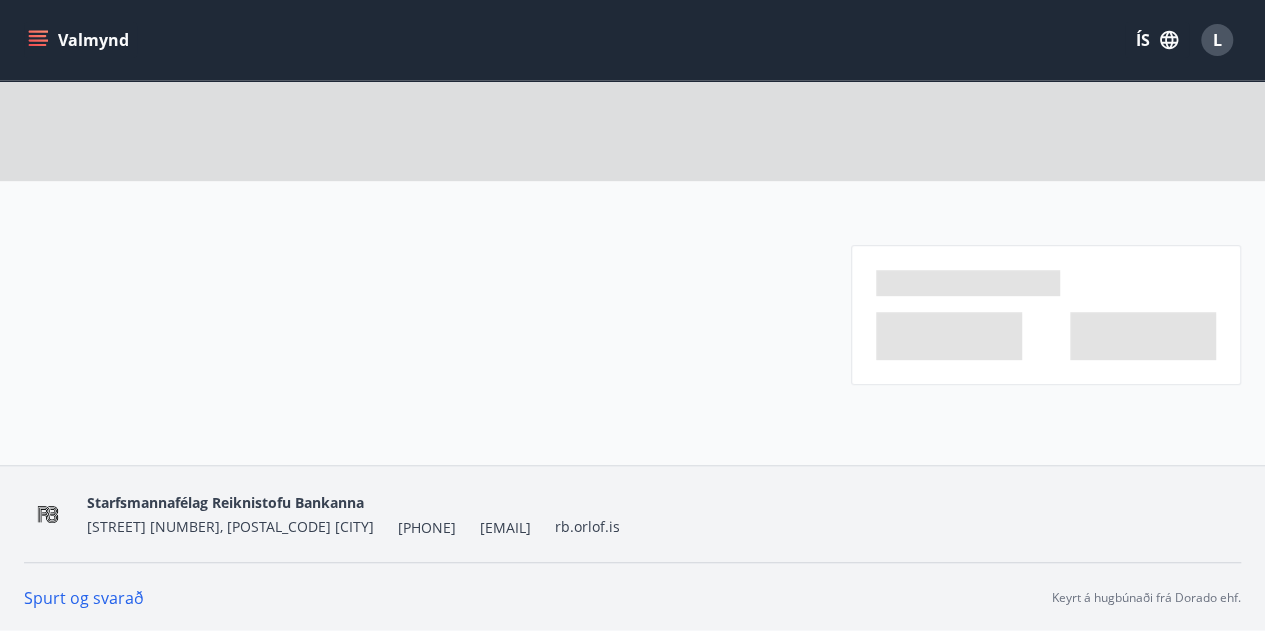 scroll, scrollTop: 0, scrollLeft: 0, axis: both 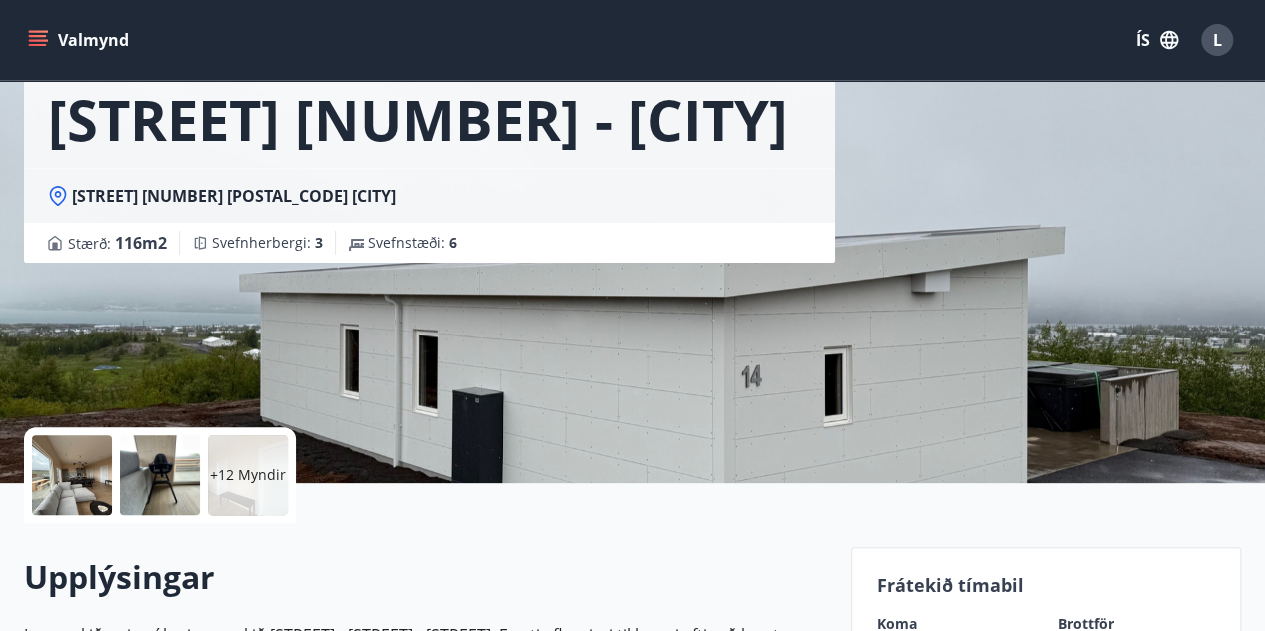 click on "+12 Myndir" at bounding box center [248, 475] 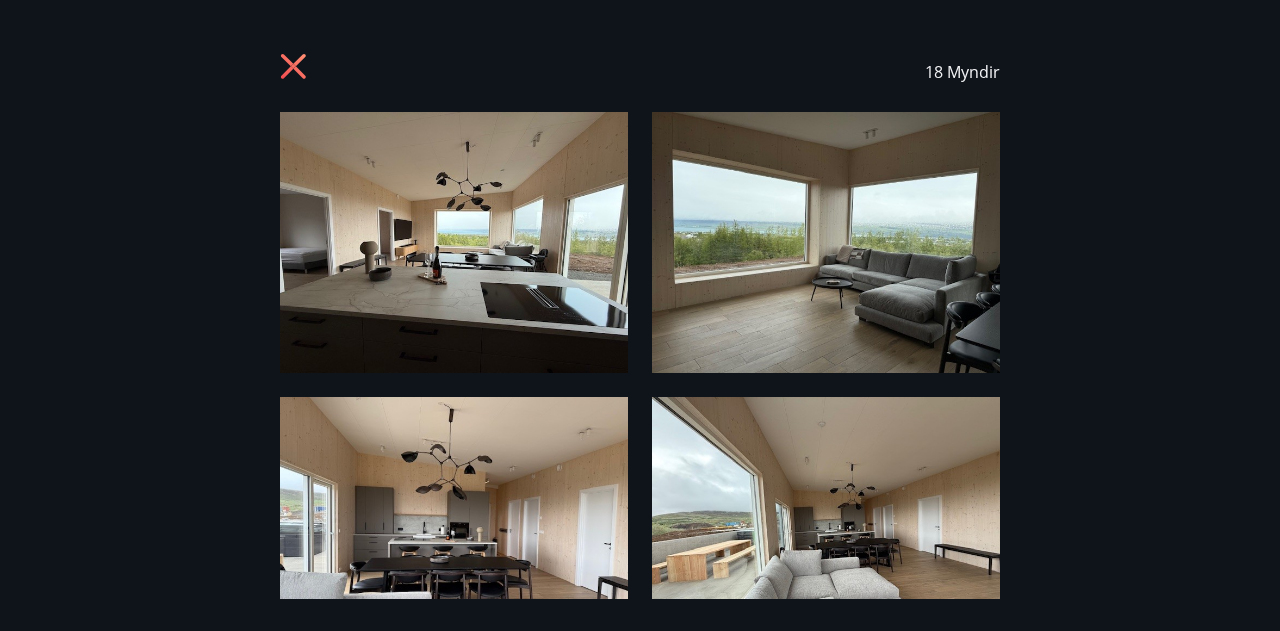 click at bounding box center (454, 242) 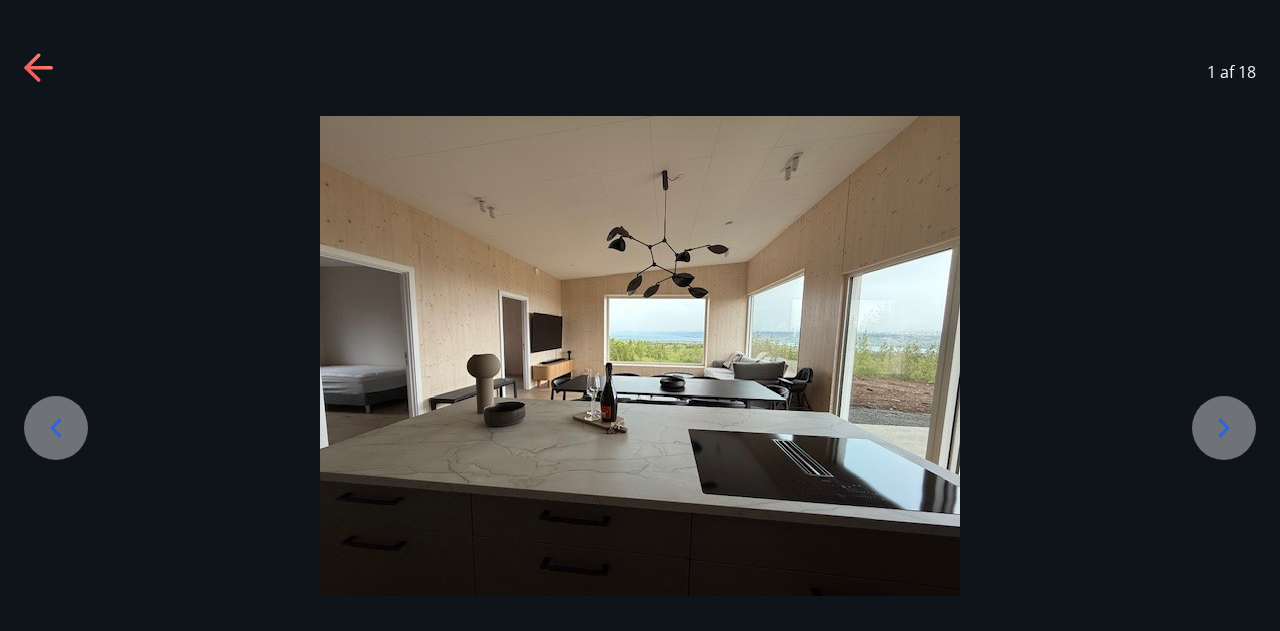 click 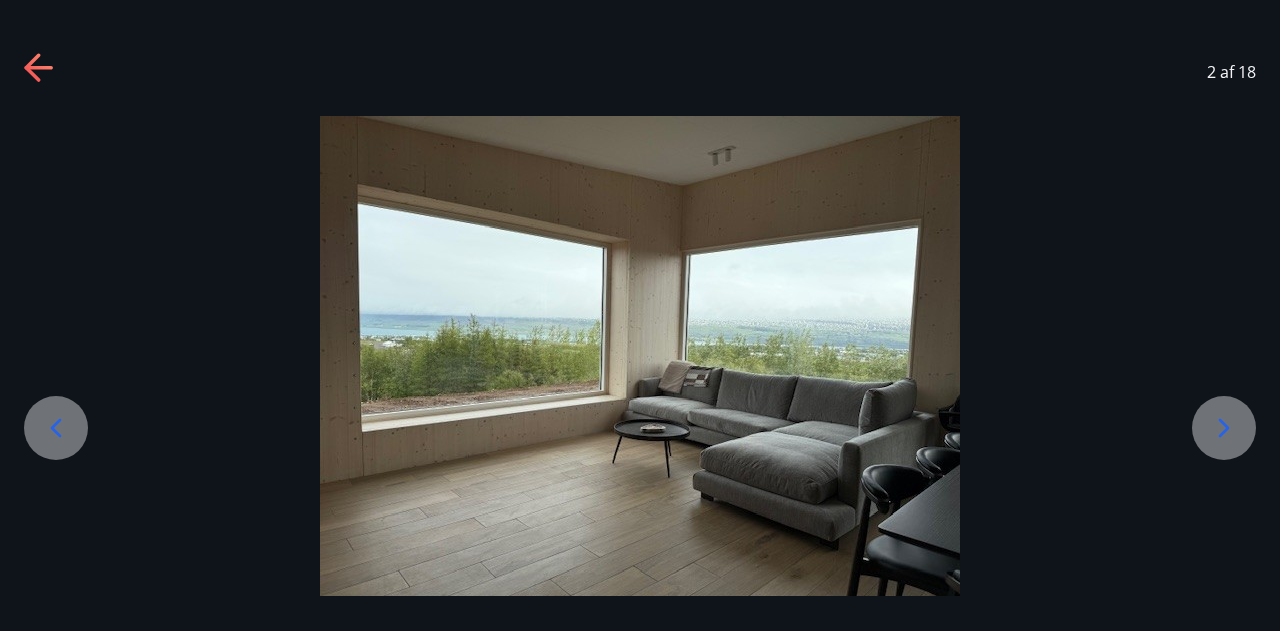 click 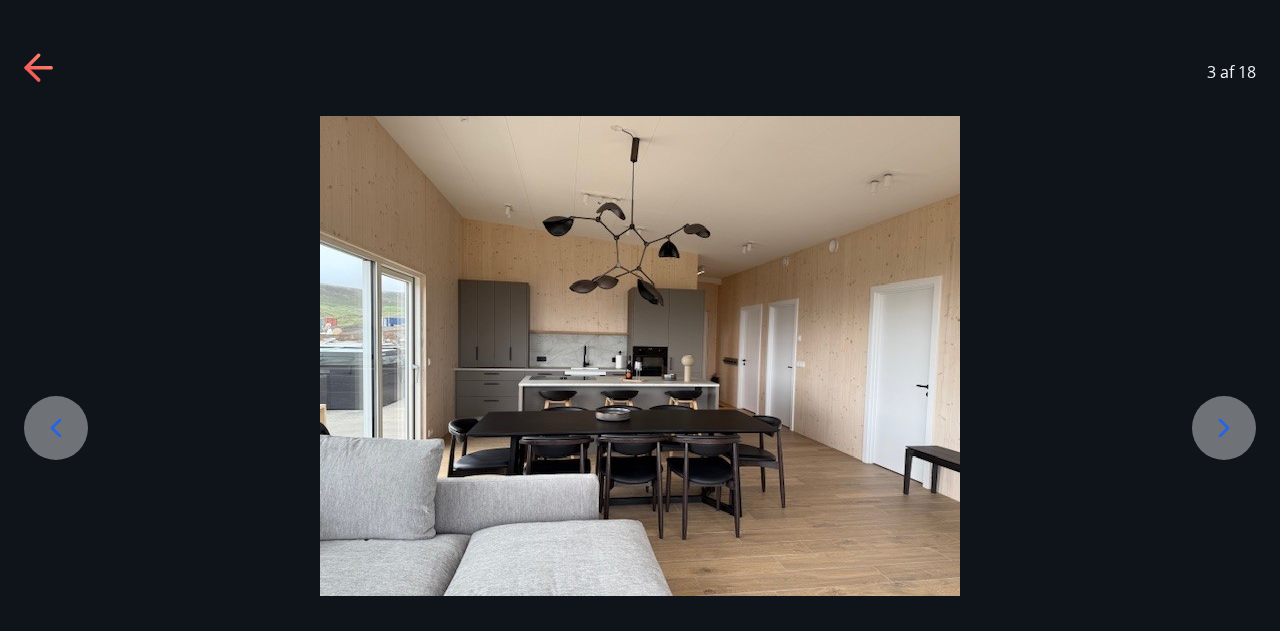 click 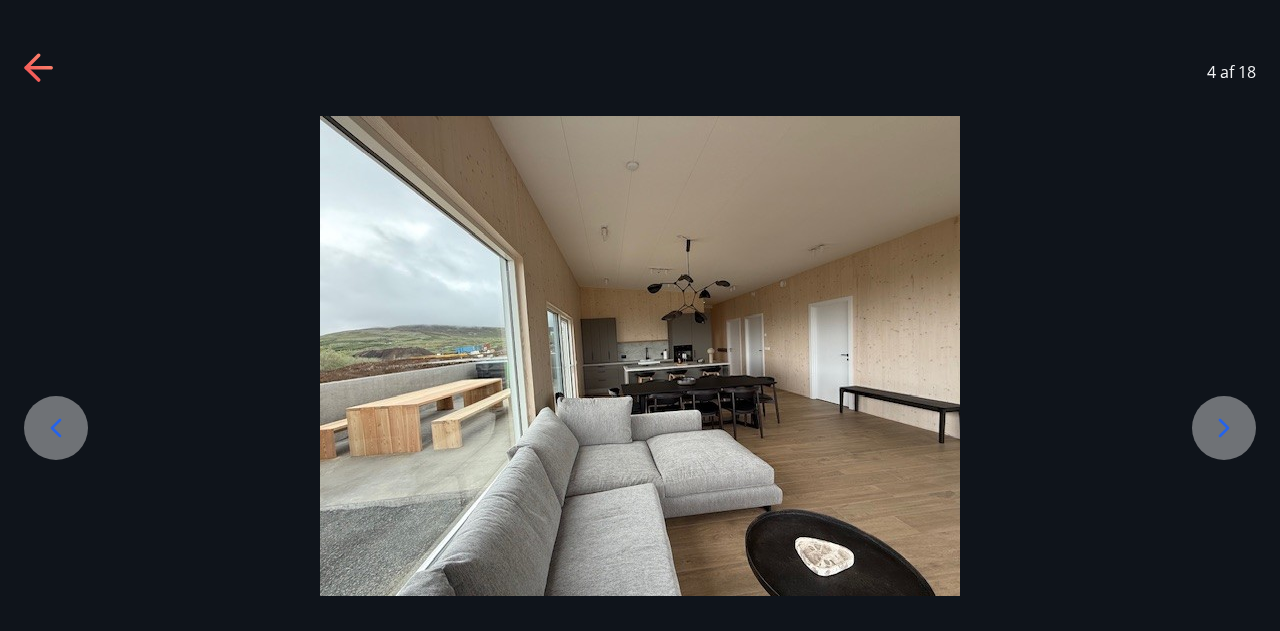 click 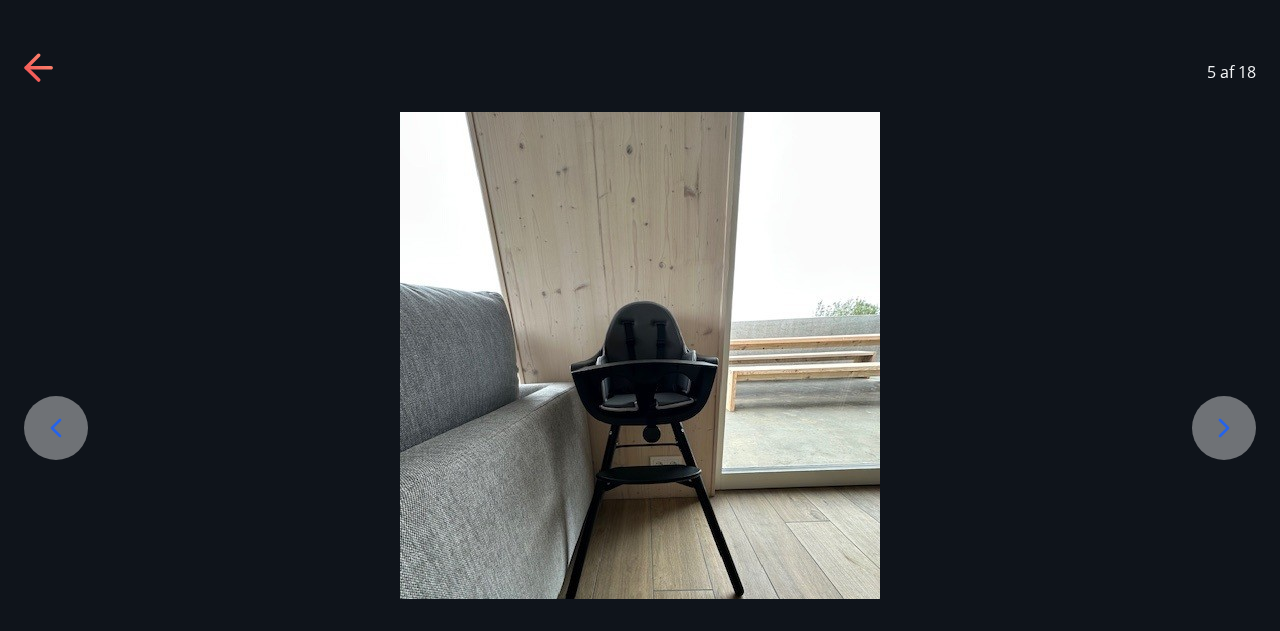 click 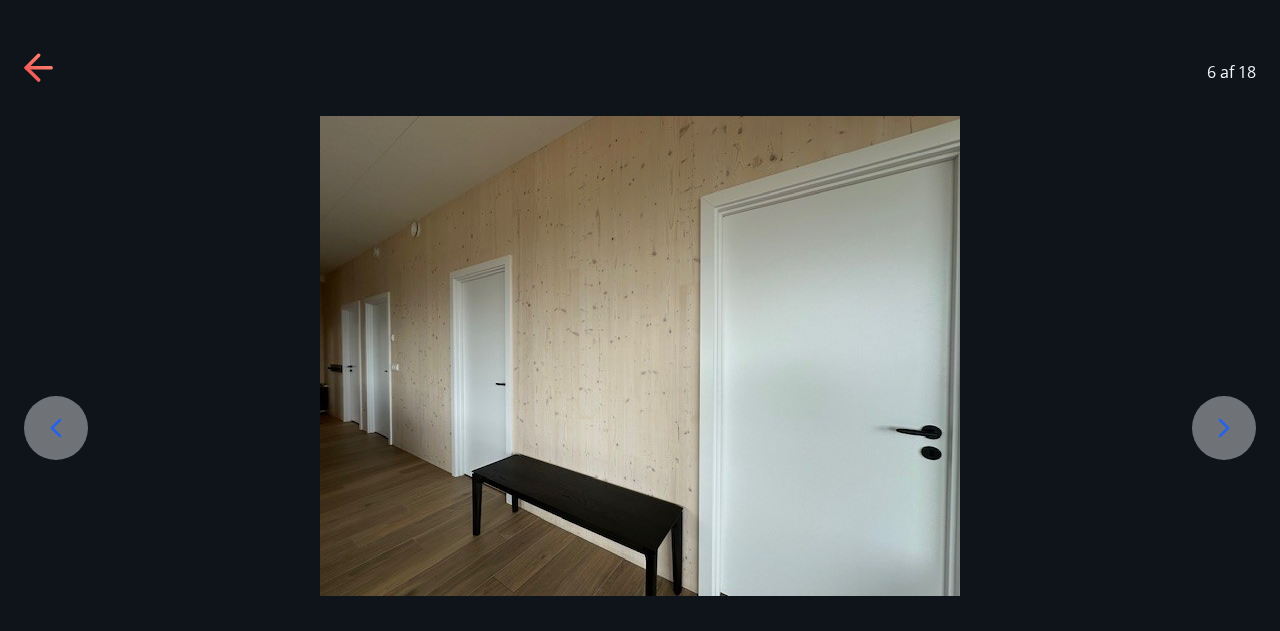 click 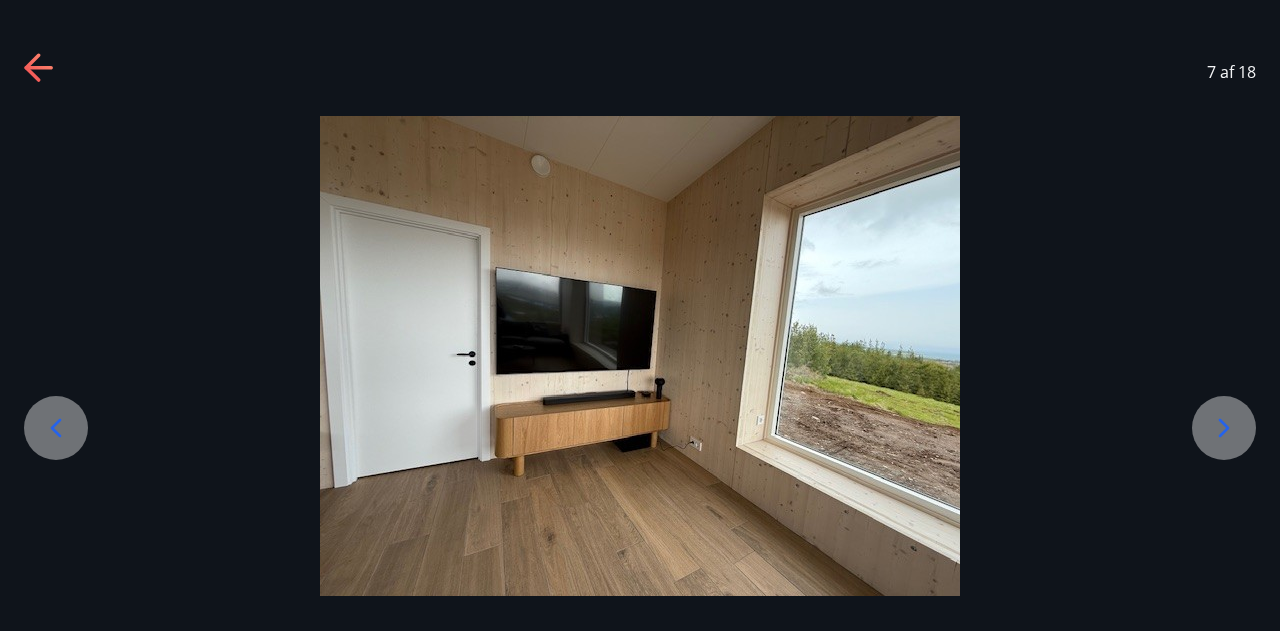 click 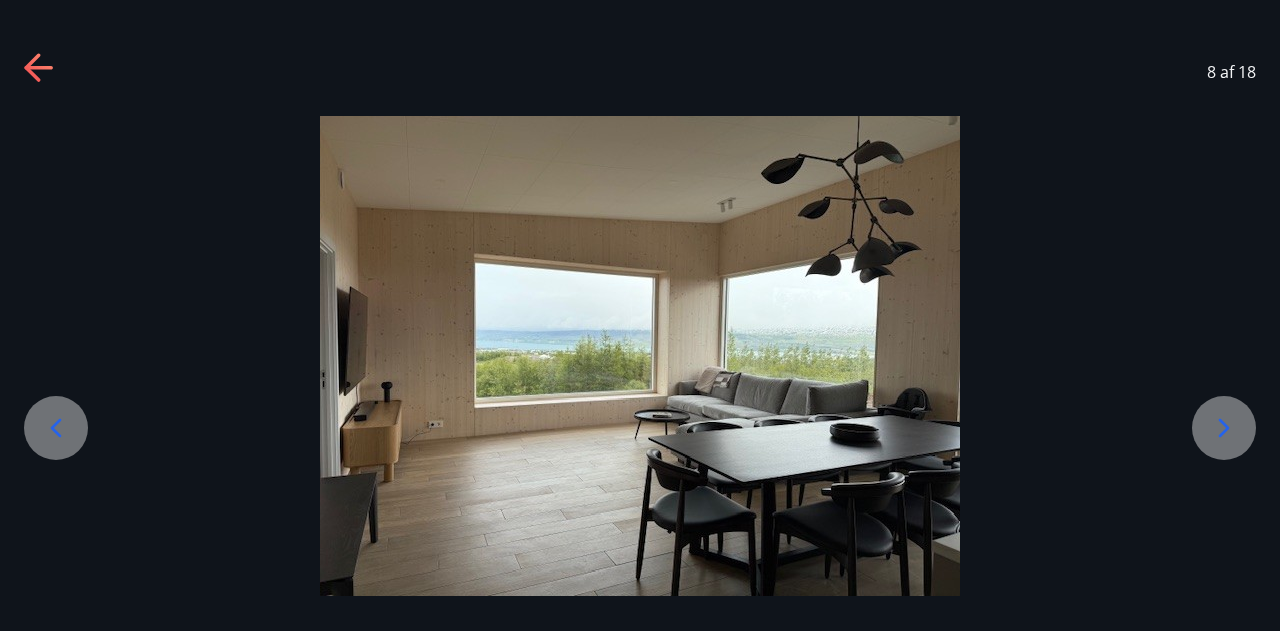 click 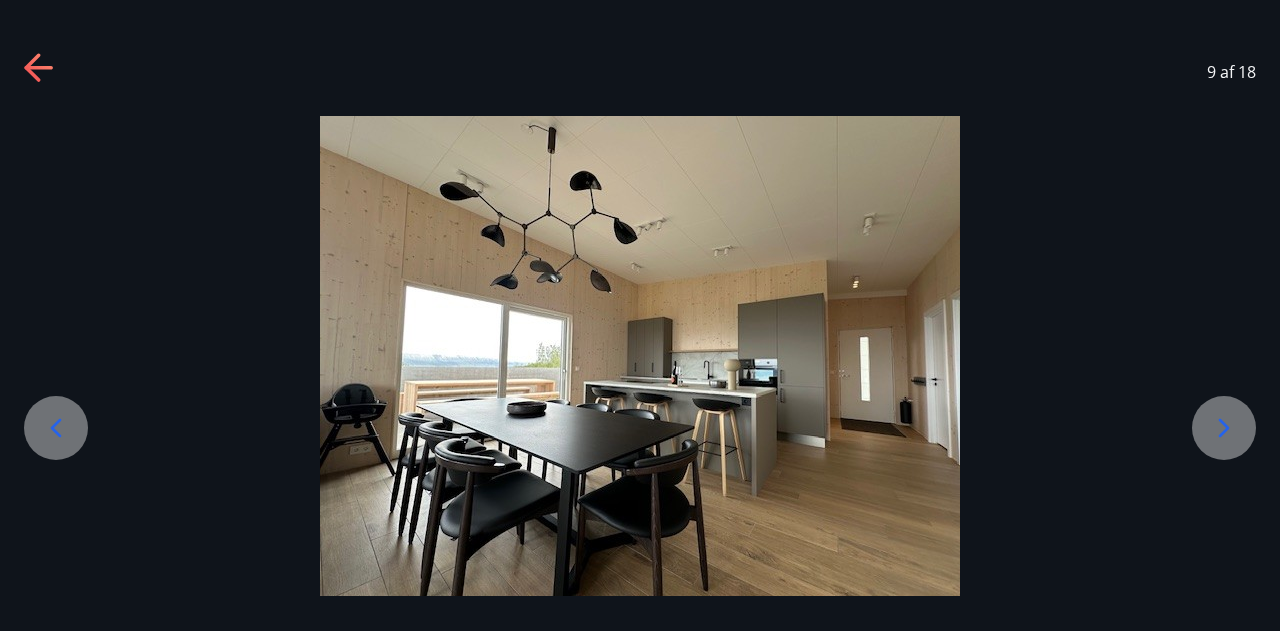 click 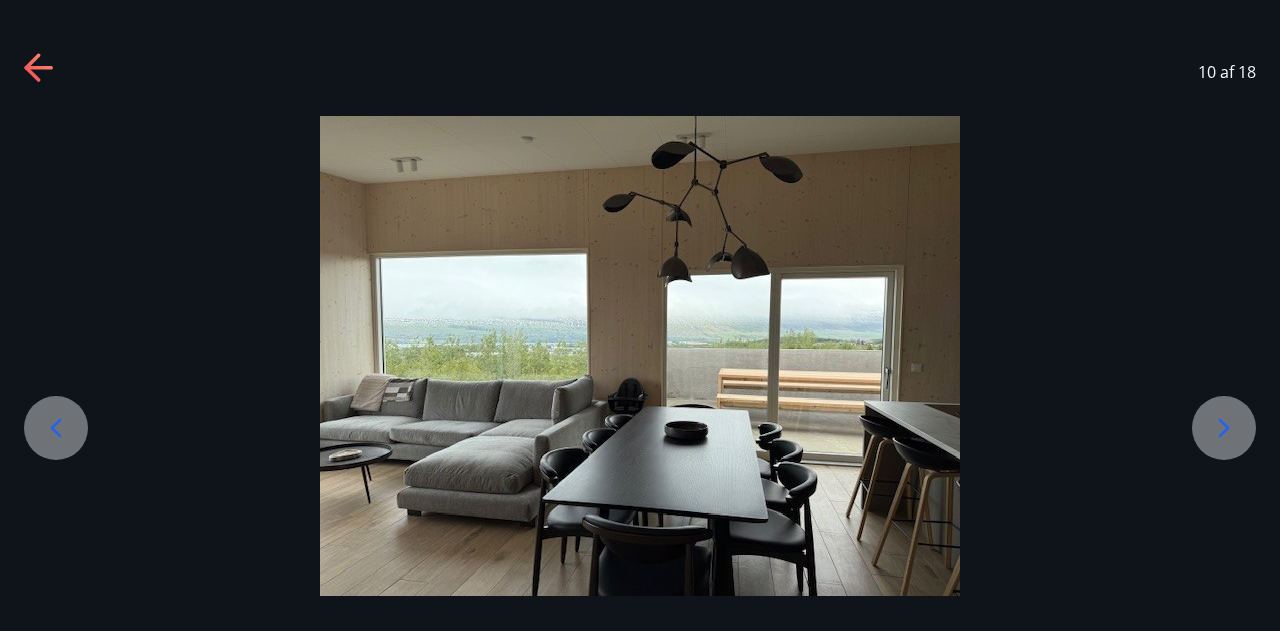 click 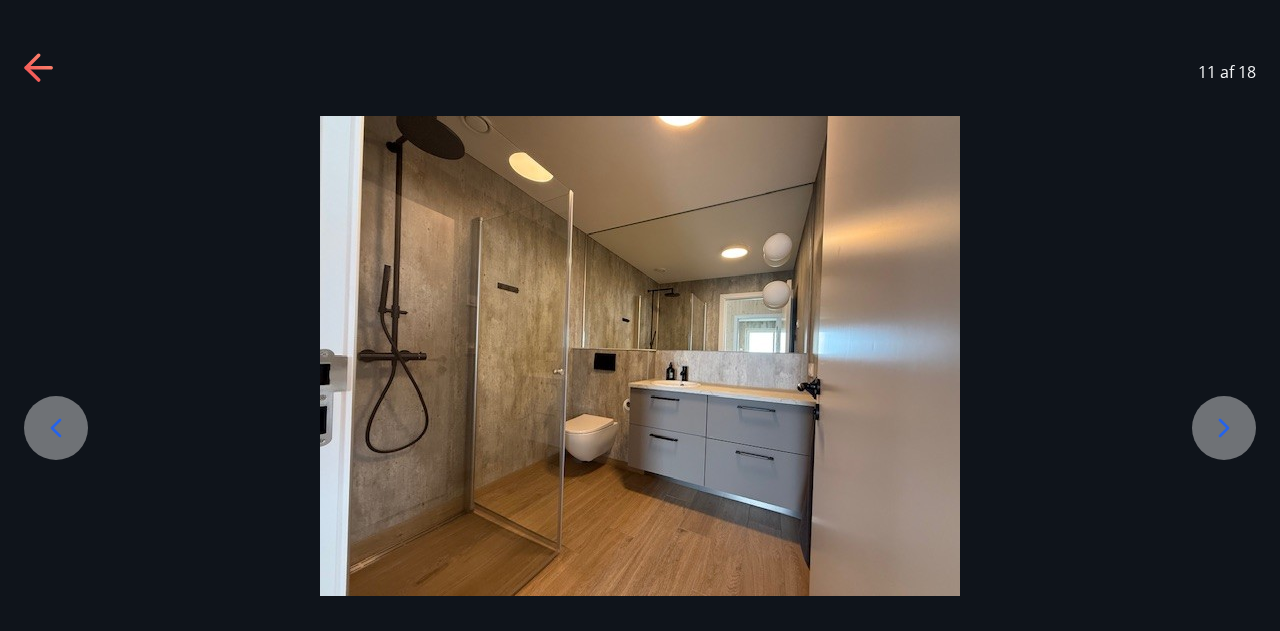 click 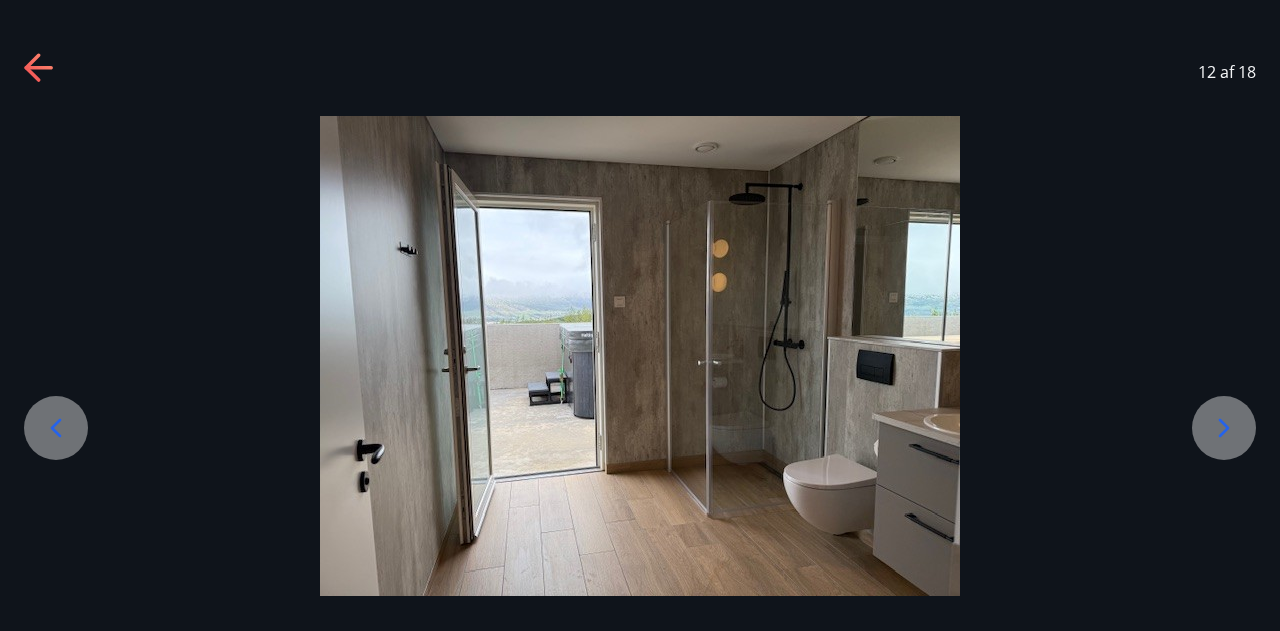 click 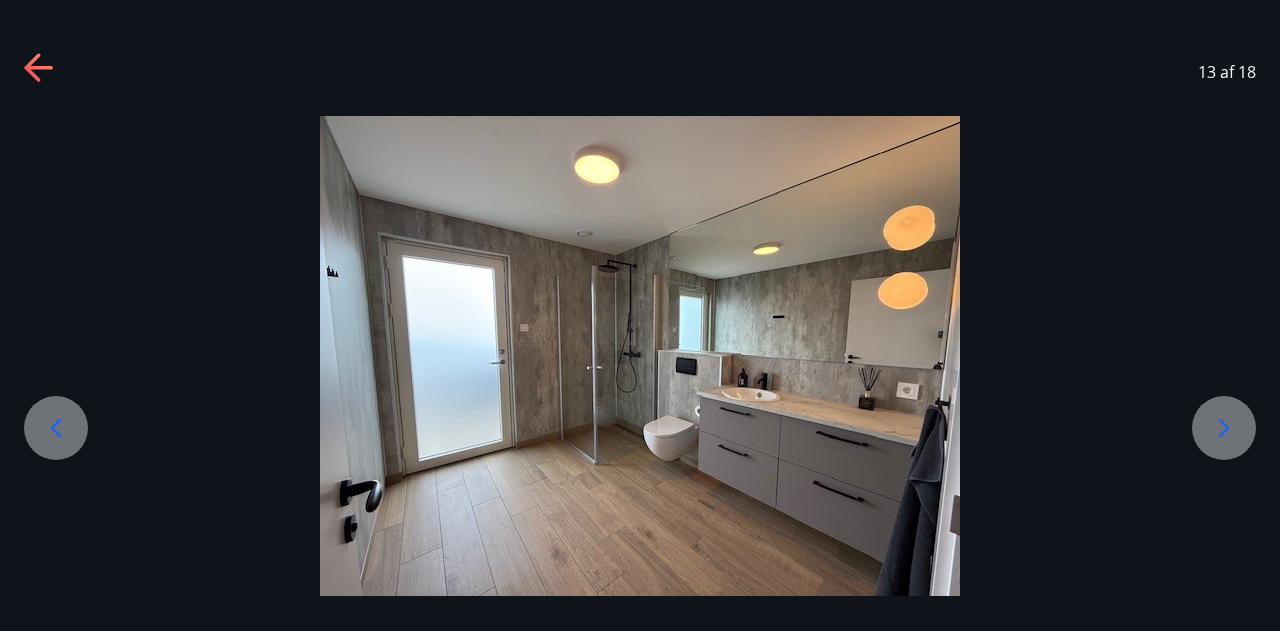 click 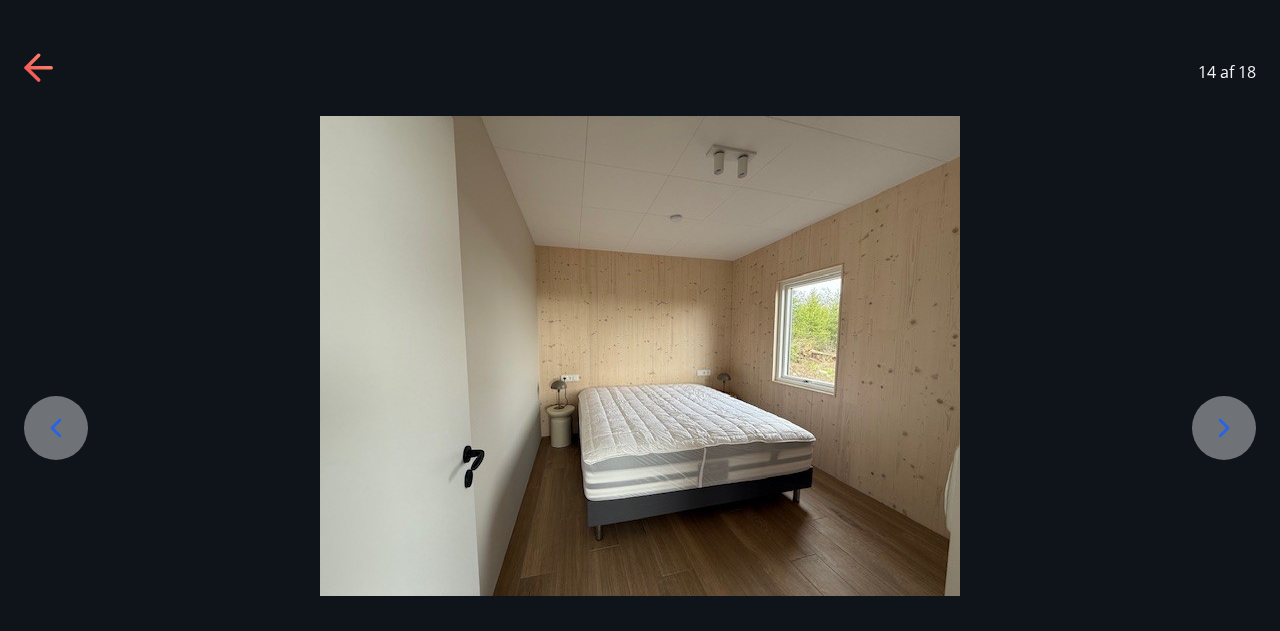click 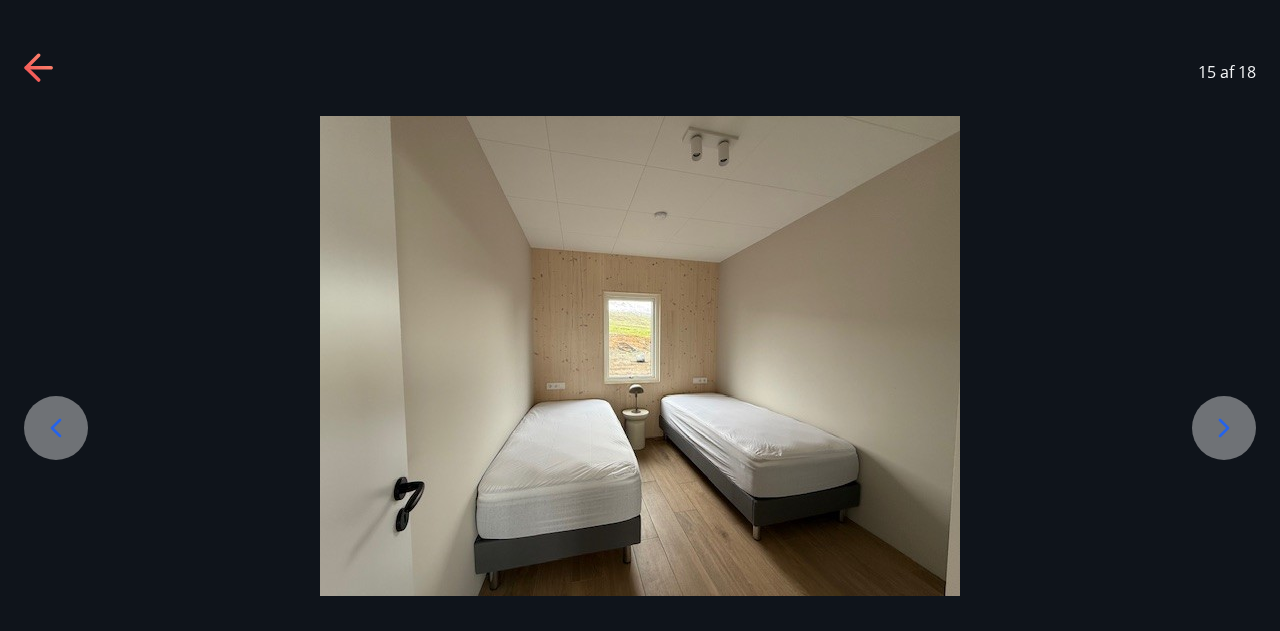 click 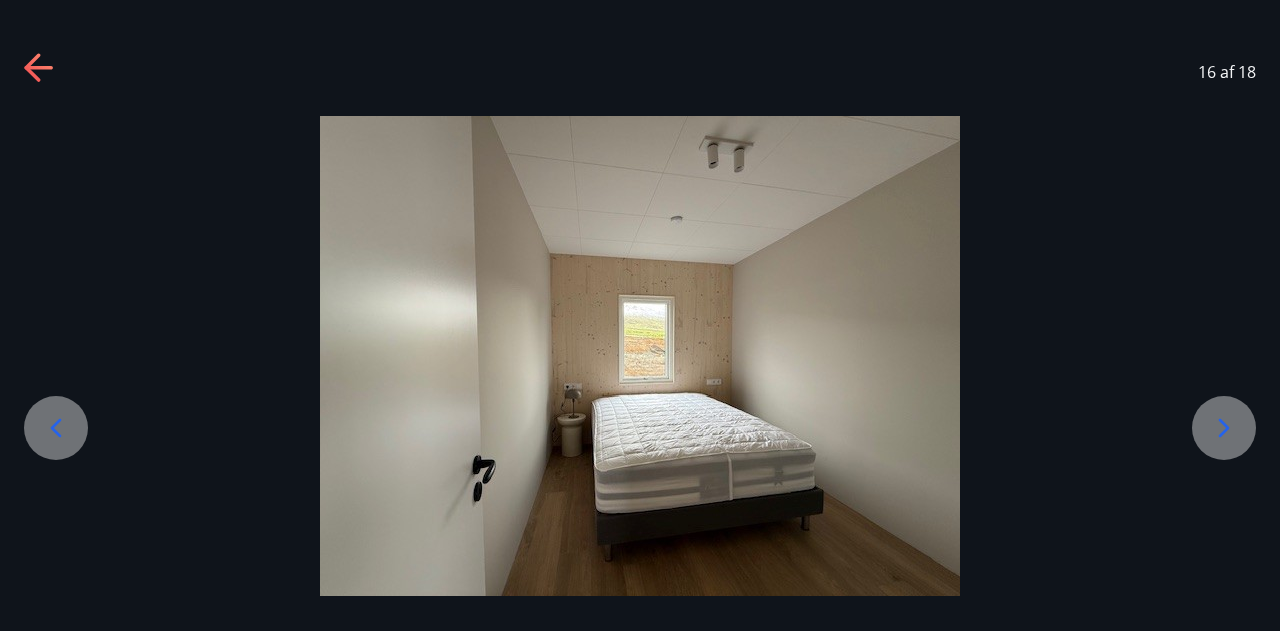 click 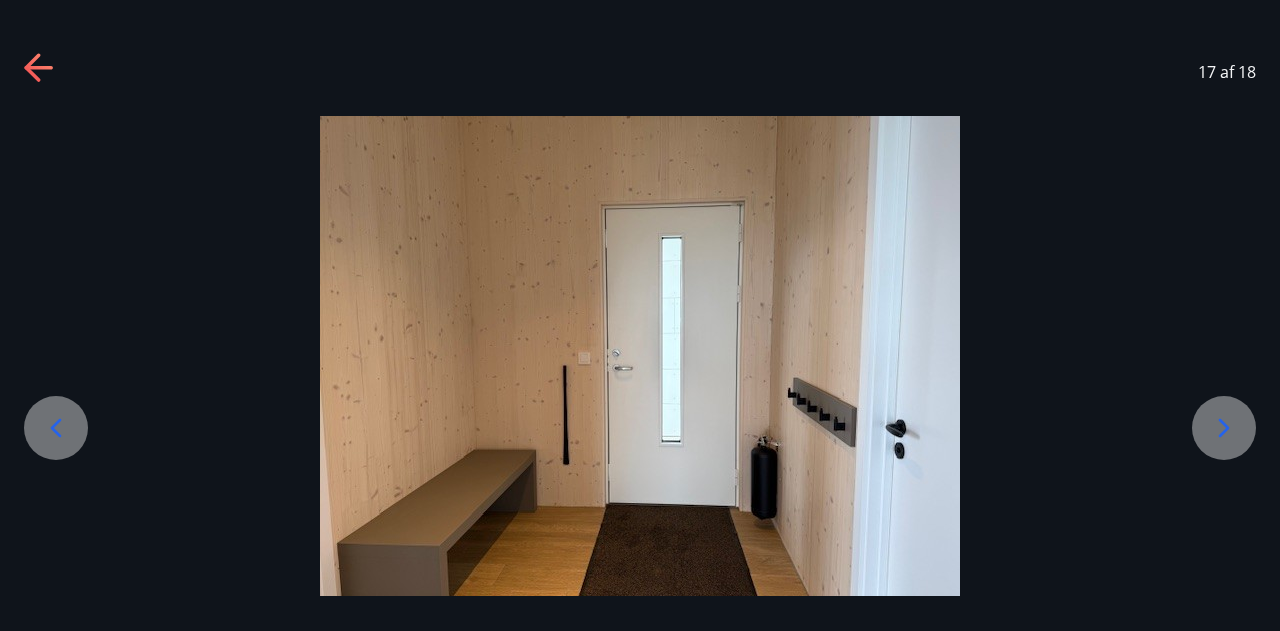 click 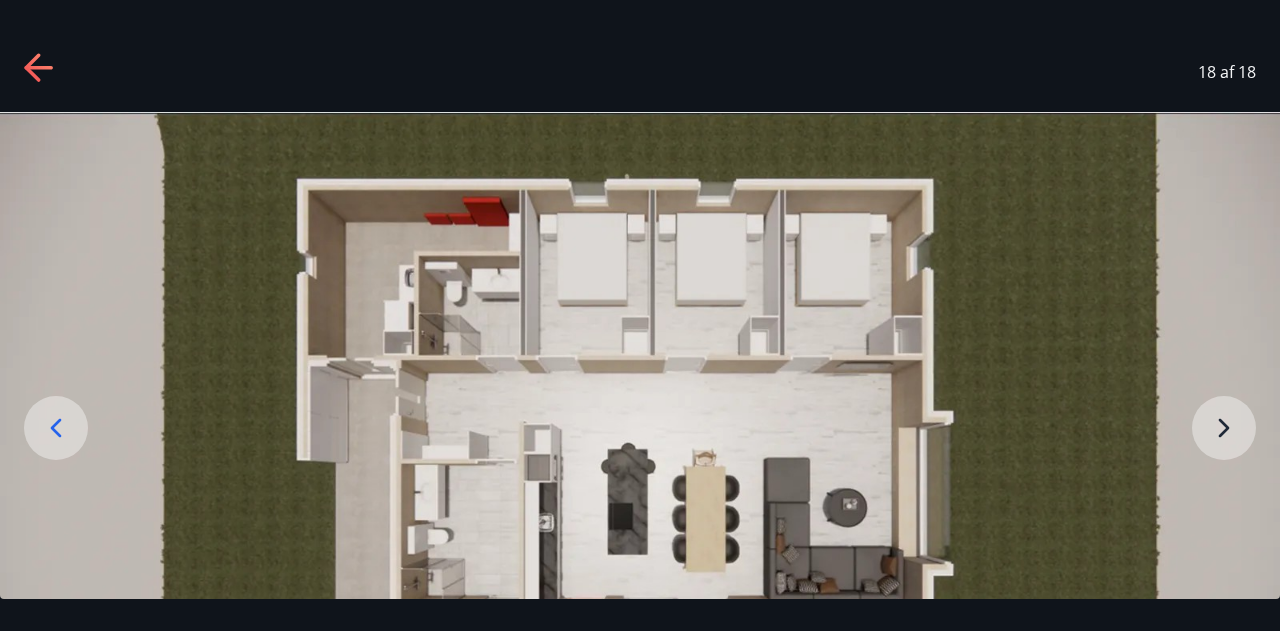 click at bounding box center (640, 472) 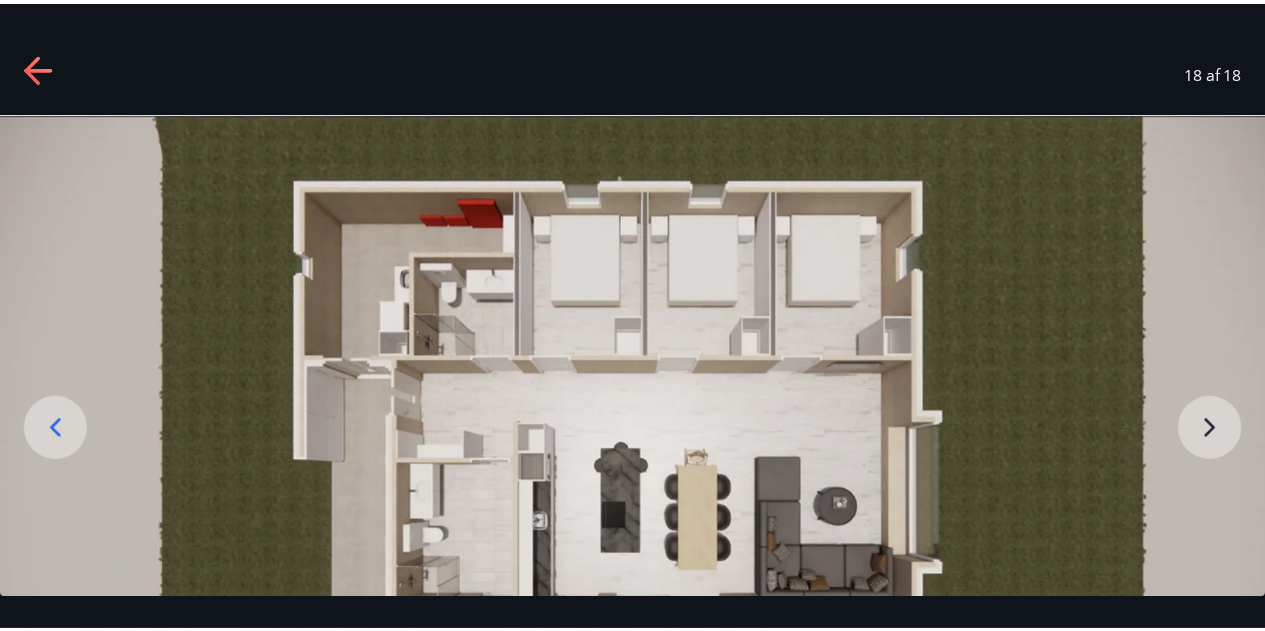 scroll, scrollTop: 80, scrollLeft: 0, axis: vertical 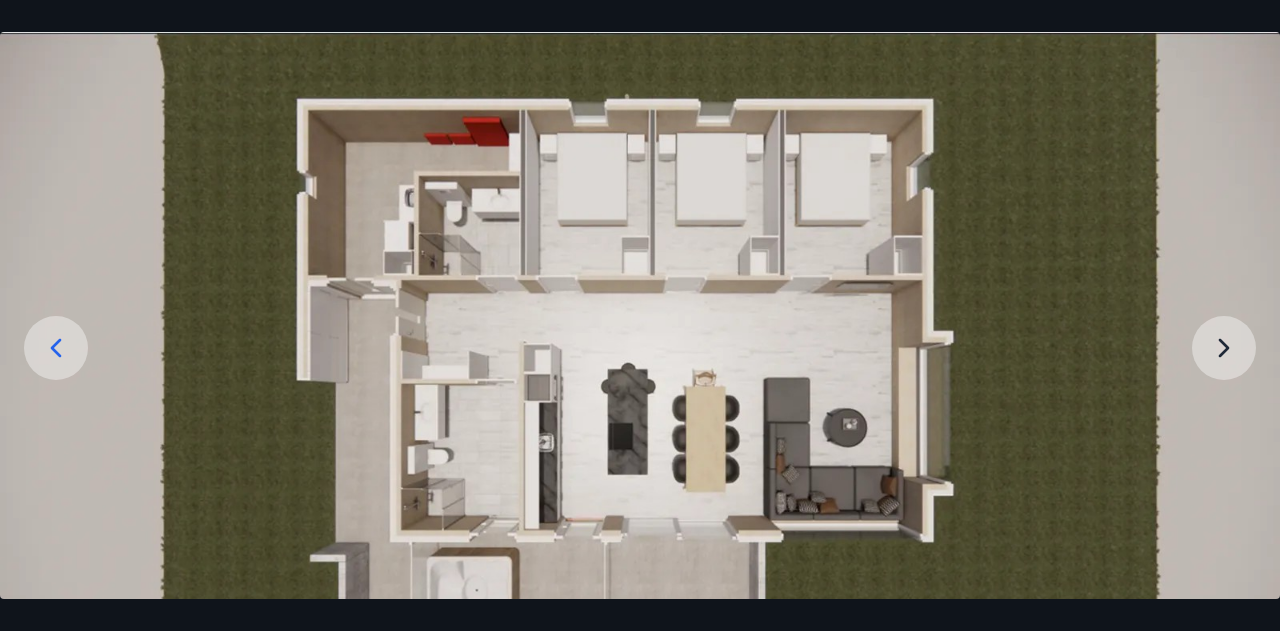 drag, startPoint x: 1276, startPoint y: 269, endPoint x: 1275, endPoint y: 279, distance: 10.049875 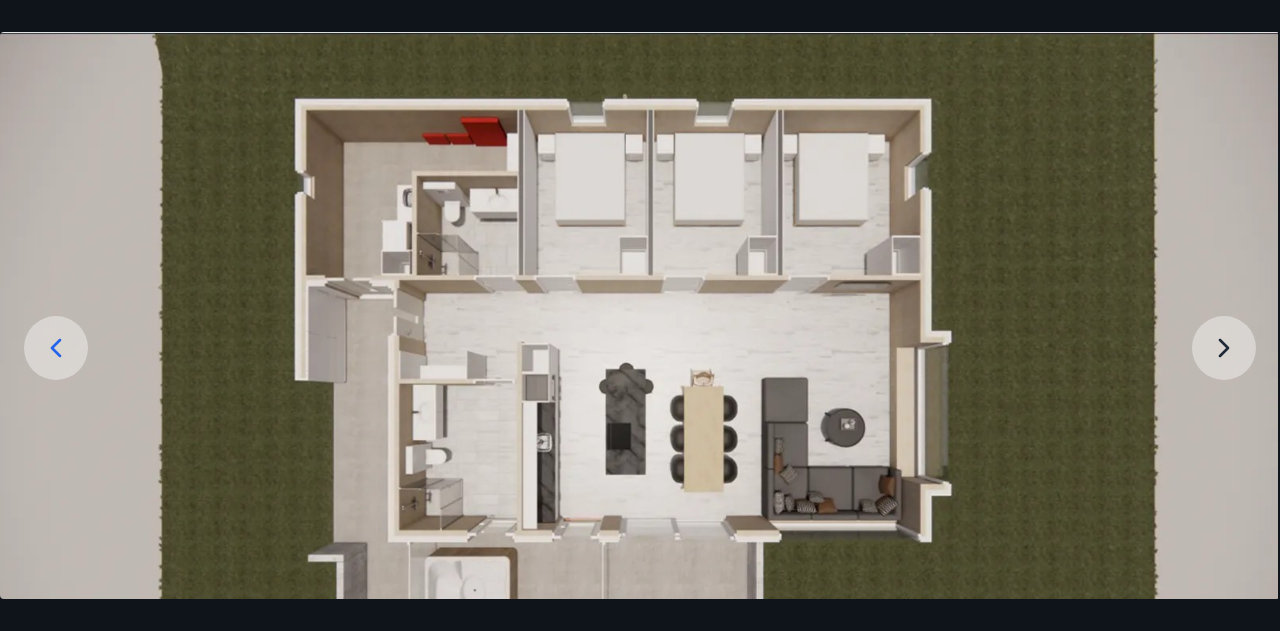 drag, startPoint x: 1035, startPoint y: 299, endPoint x: 861, endPoint y: 207, distance: 196.8248 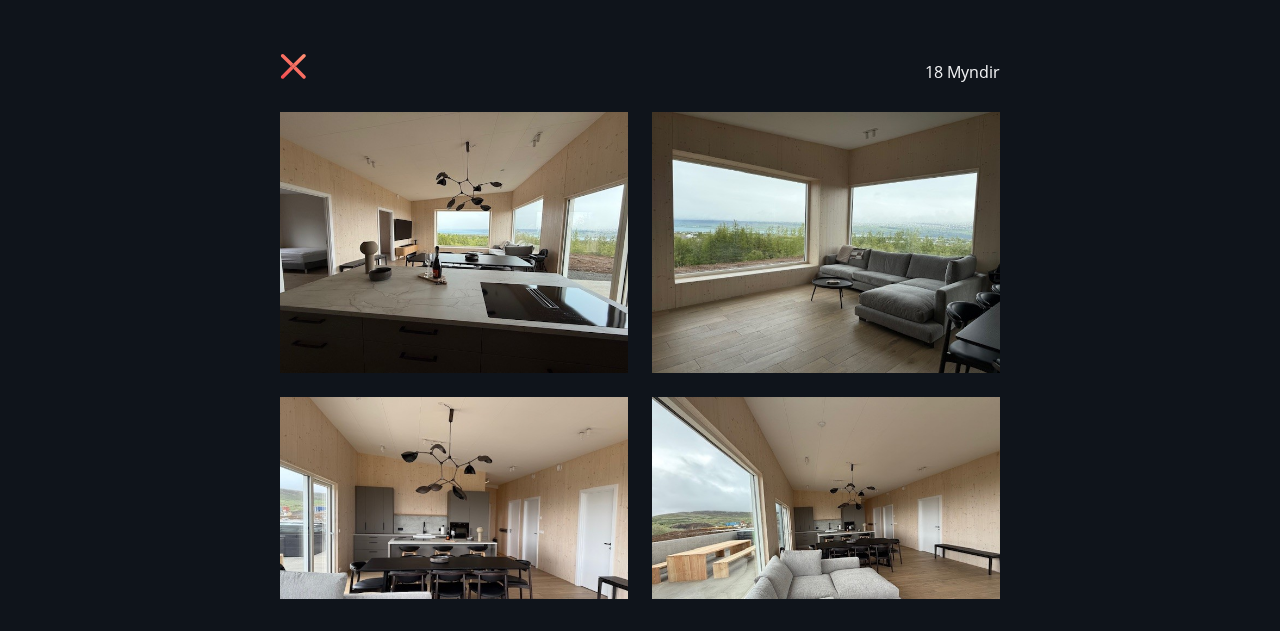 drag, startPoint x: 1279, startPoint y: 173, endPoint x: 1266, endPoint y: 291, distance: 118.71394 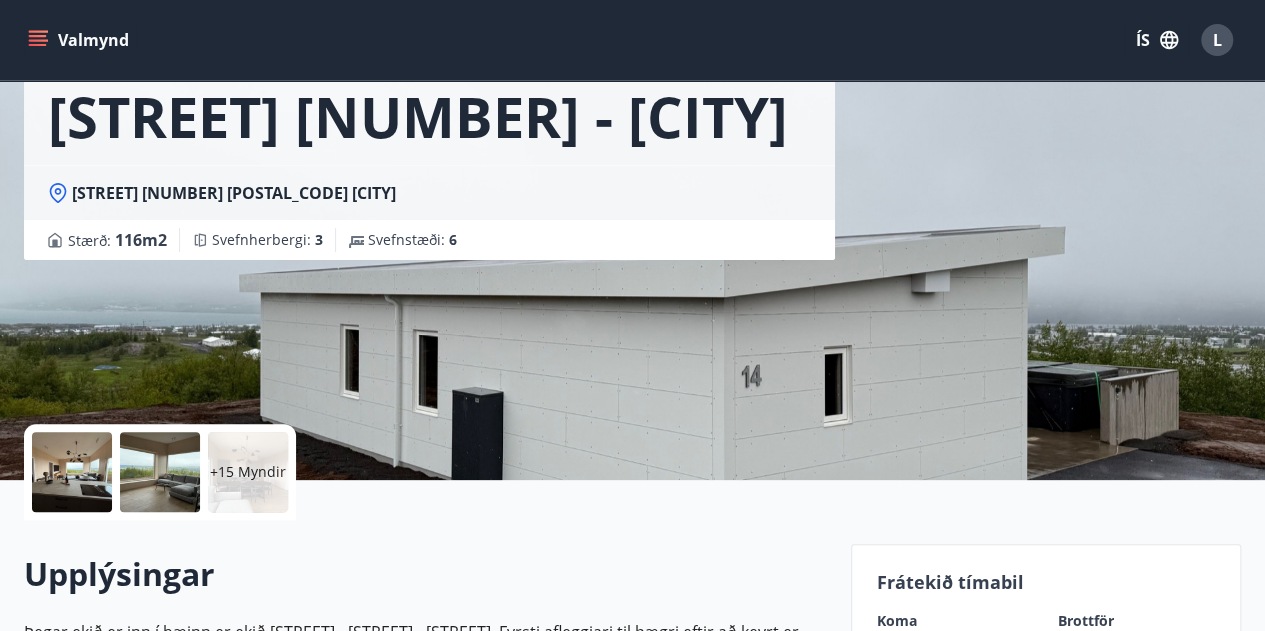 scroll, scrollTop: 0, scrollLeft: 0, axis: both 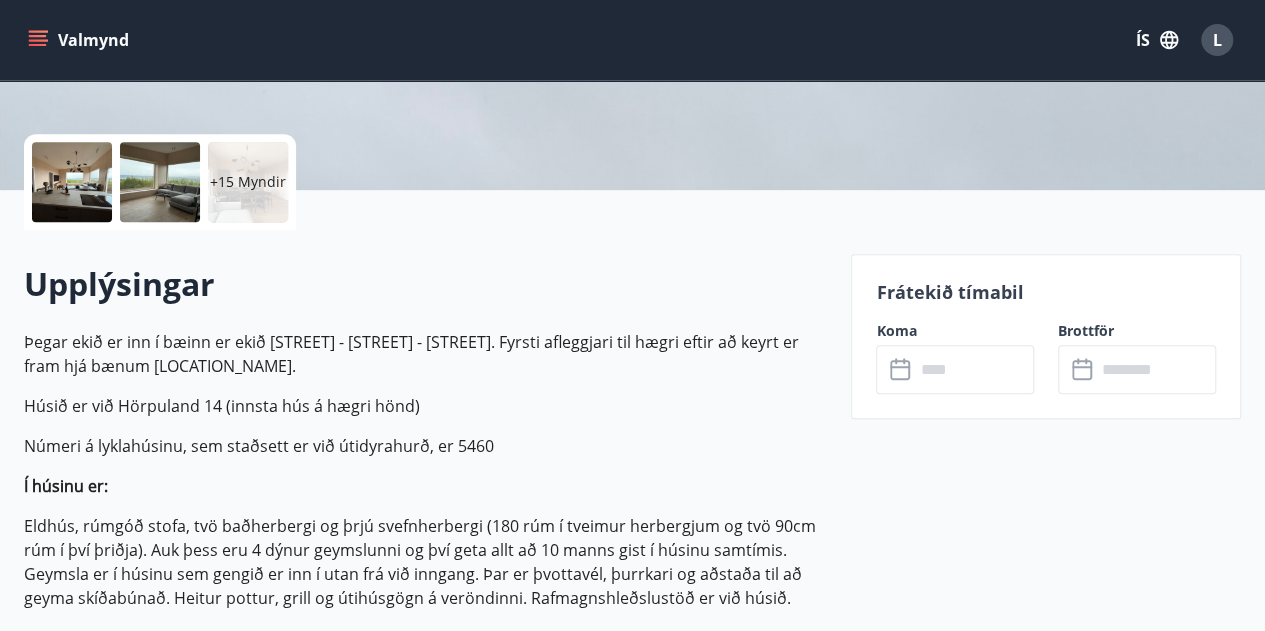 click at bounding box center (974, 369) 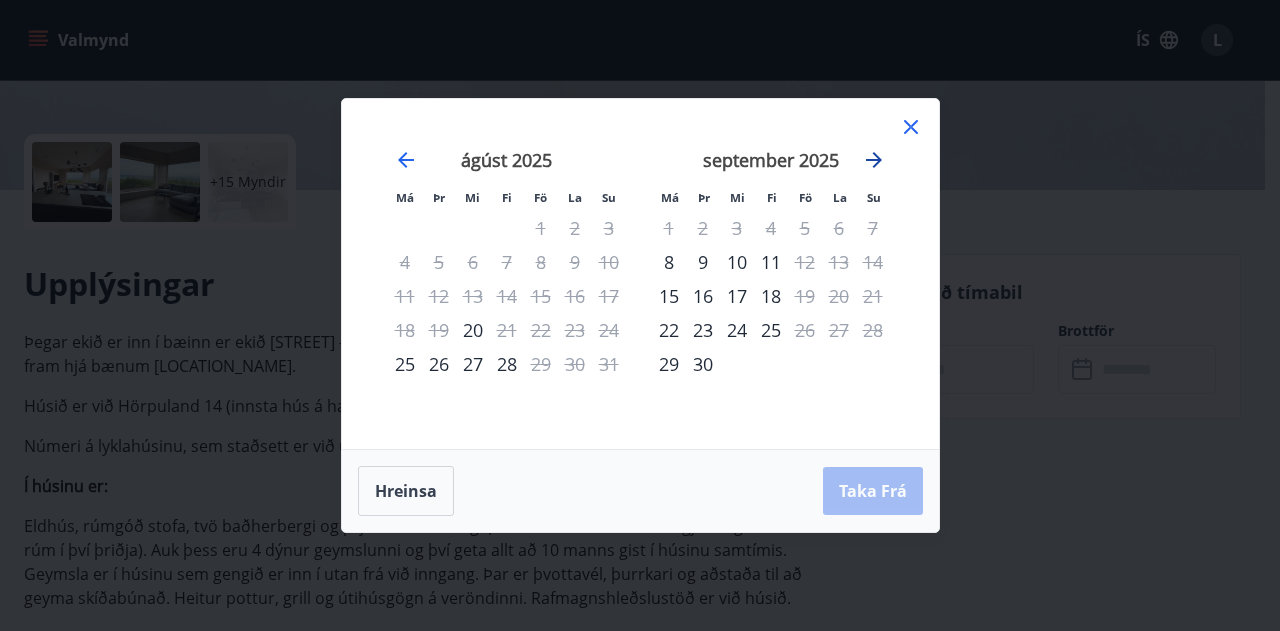click 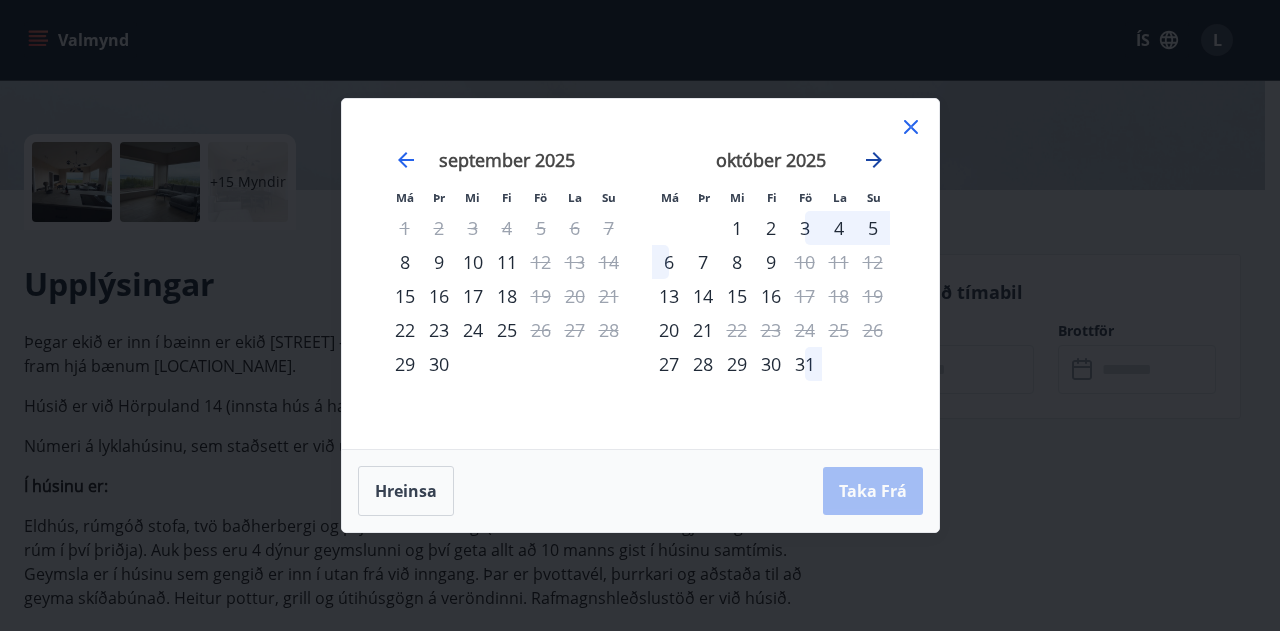 click 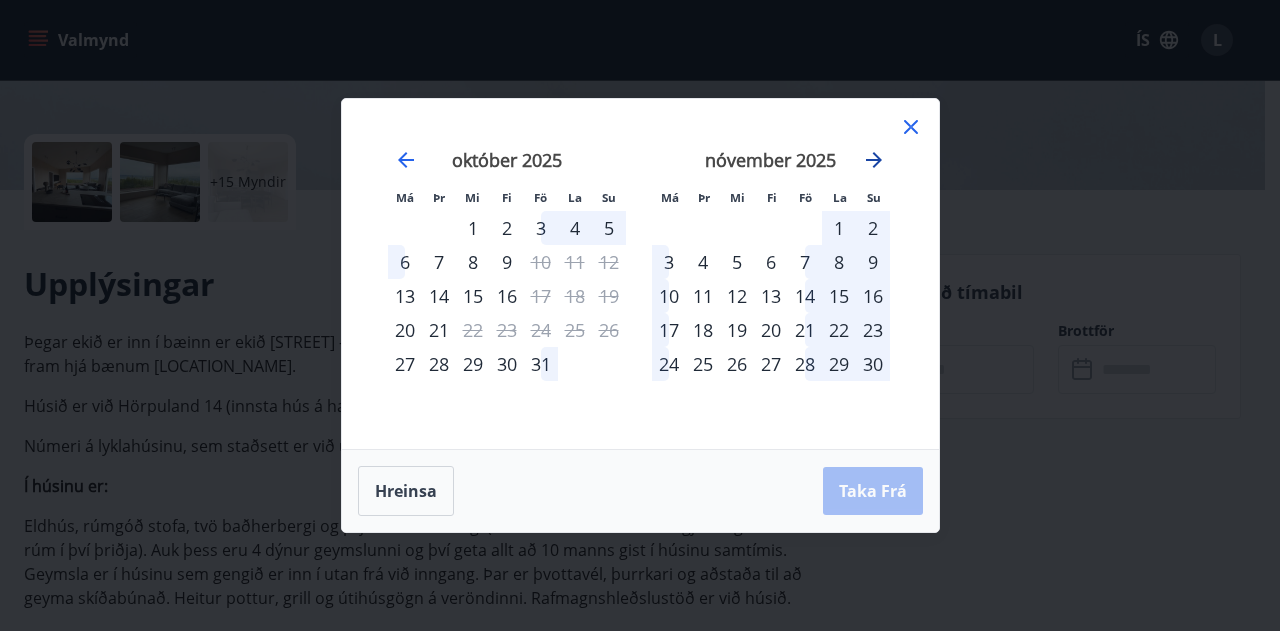 click 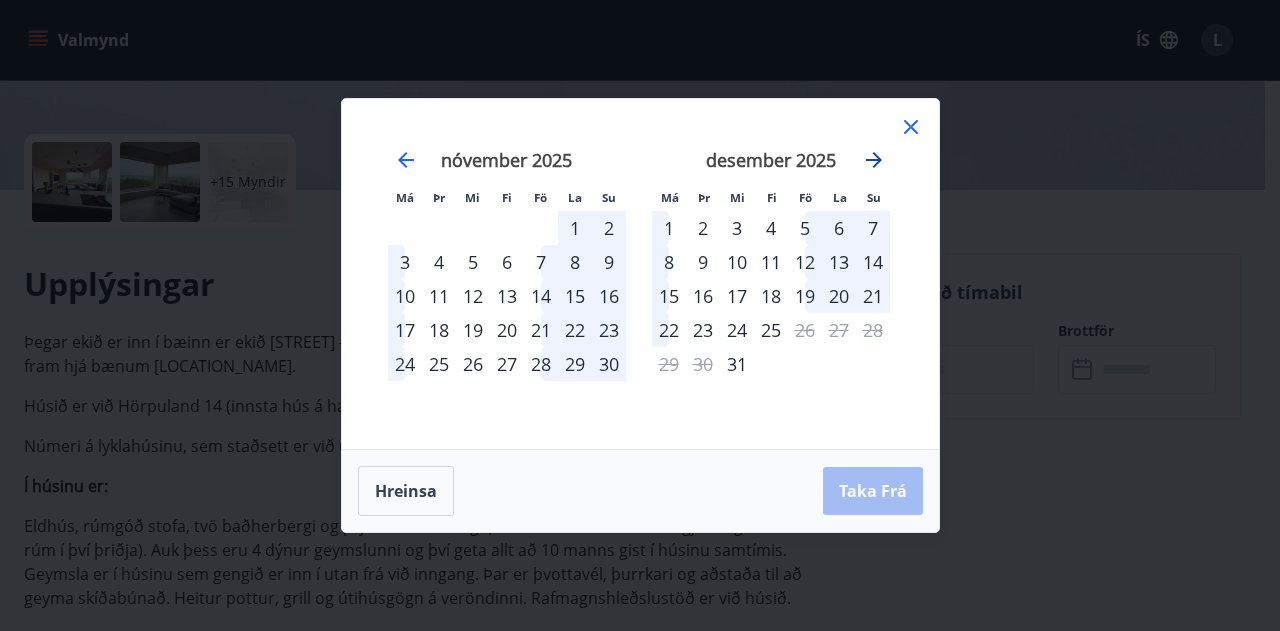 click 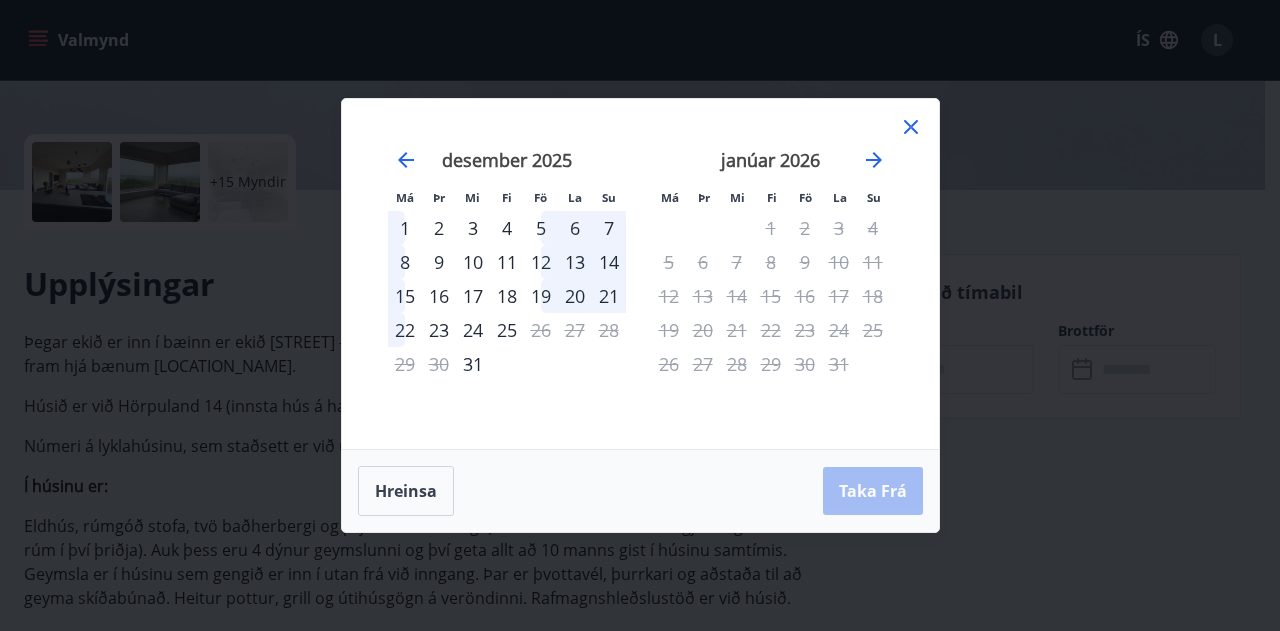 click 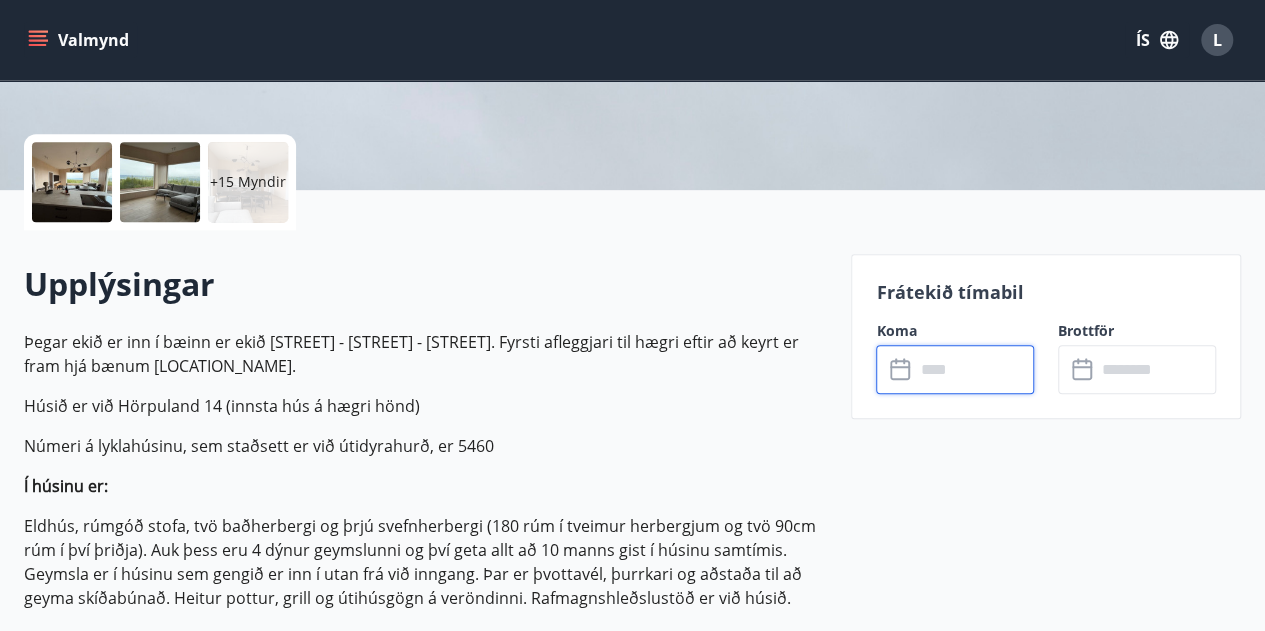 click 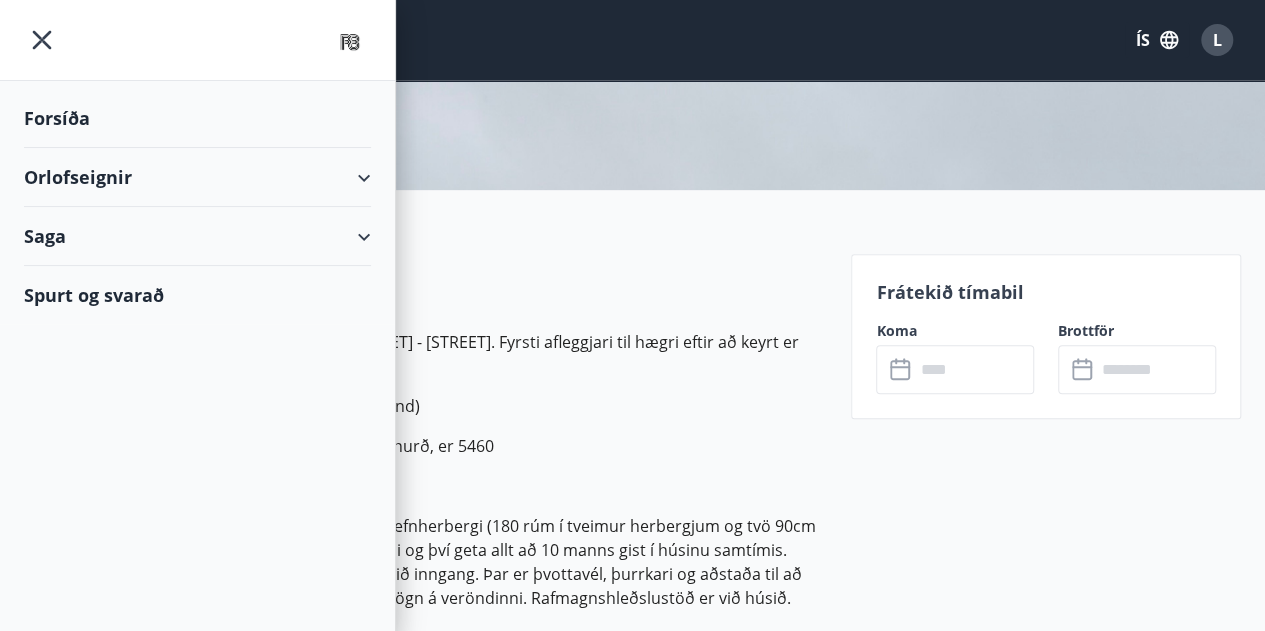 click on "Orlofseignir" at bounding box center (197, 177) 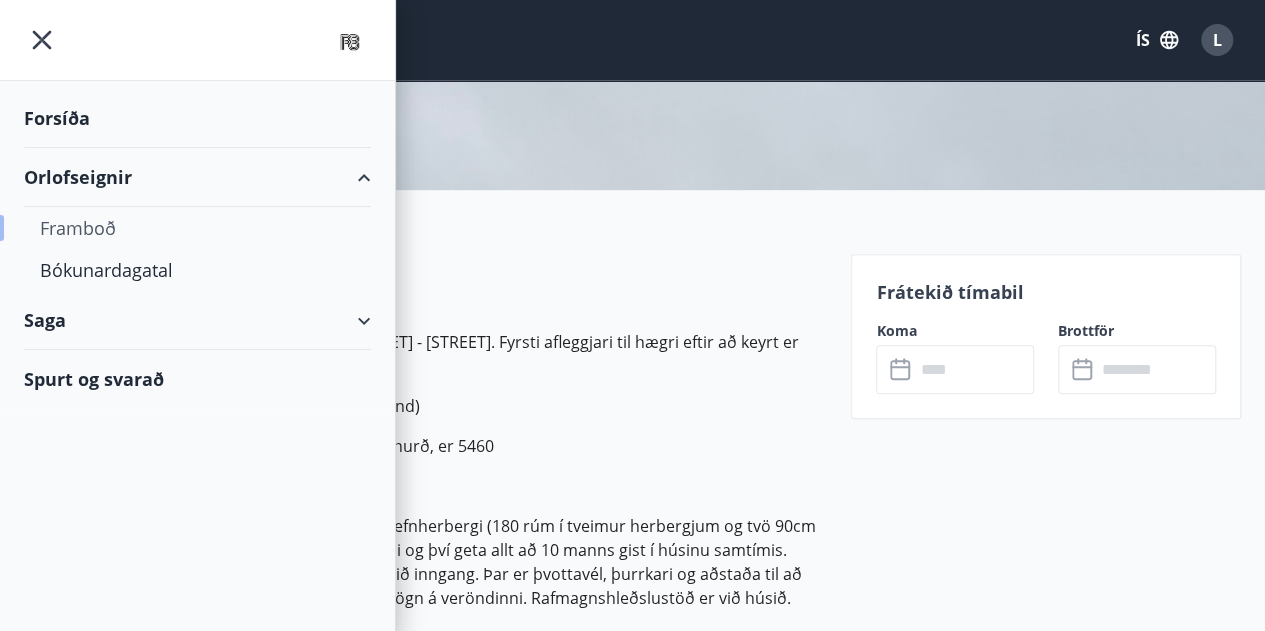 click on "Framboð" at bounding box center [197, 228] 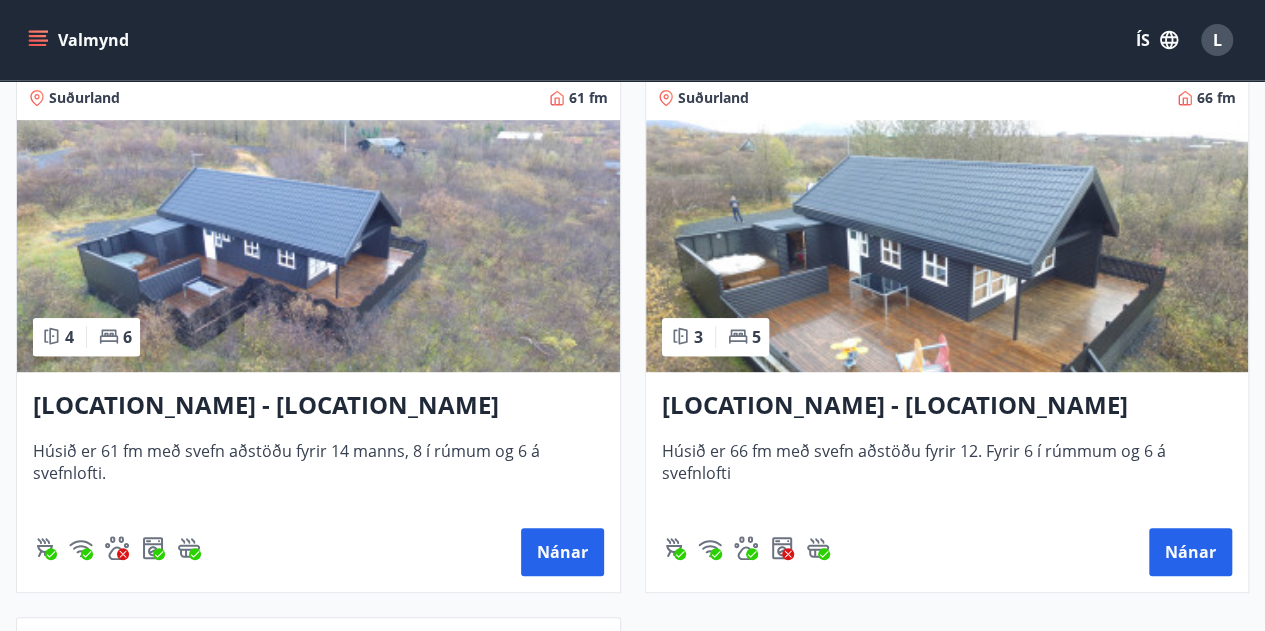 scroll, scrollTop: 372, scrollLeft: 0, axis: vertical 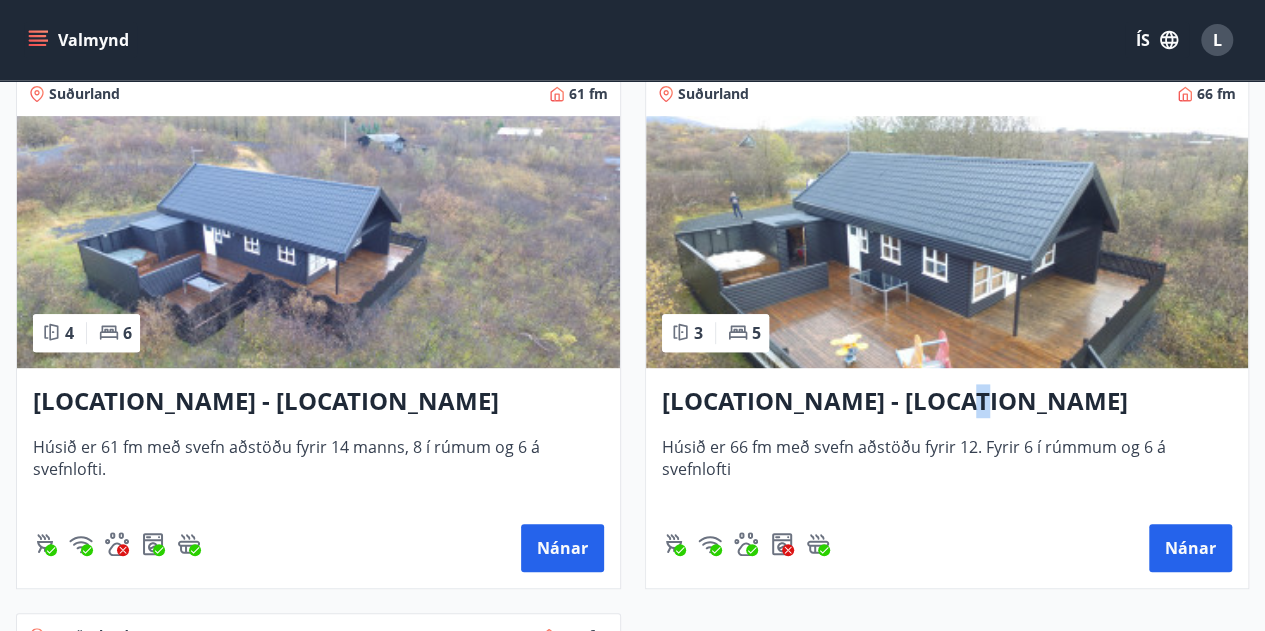 click on "[LOCATION_NAME] - [LOCATION_NAME]" at bounding box center (947, 402) 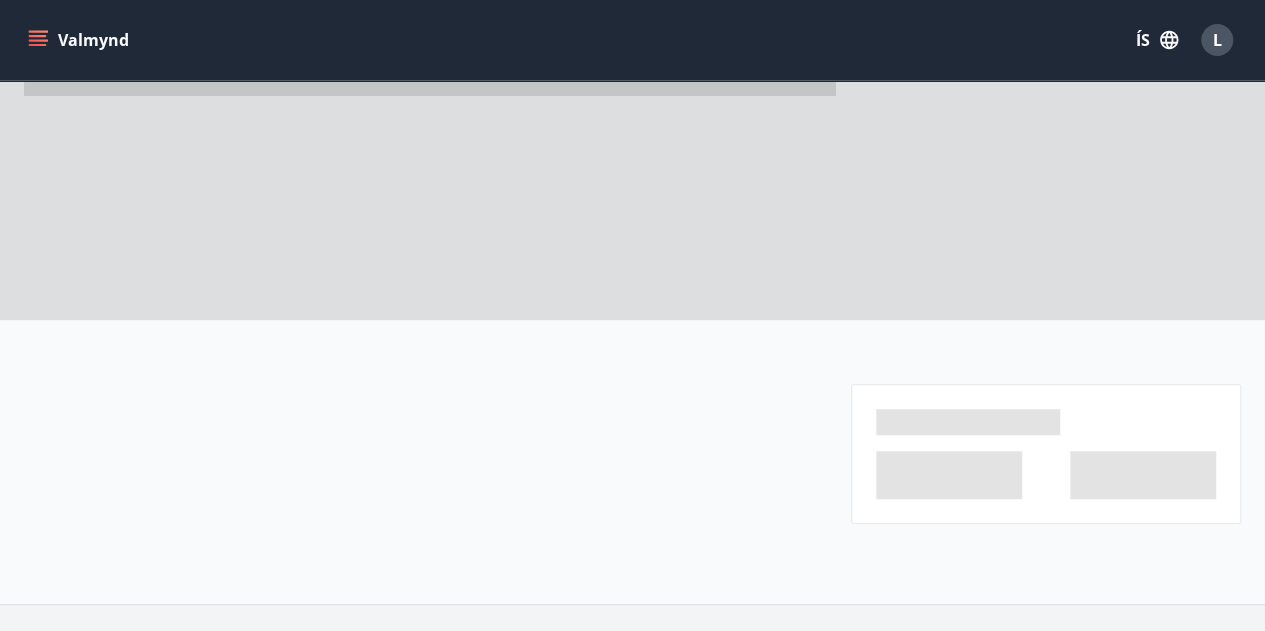 scroll, scrollTop: 0, scrollLeft: 0, axis: both 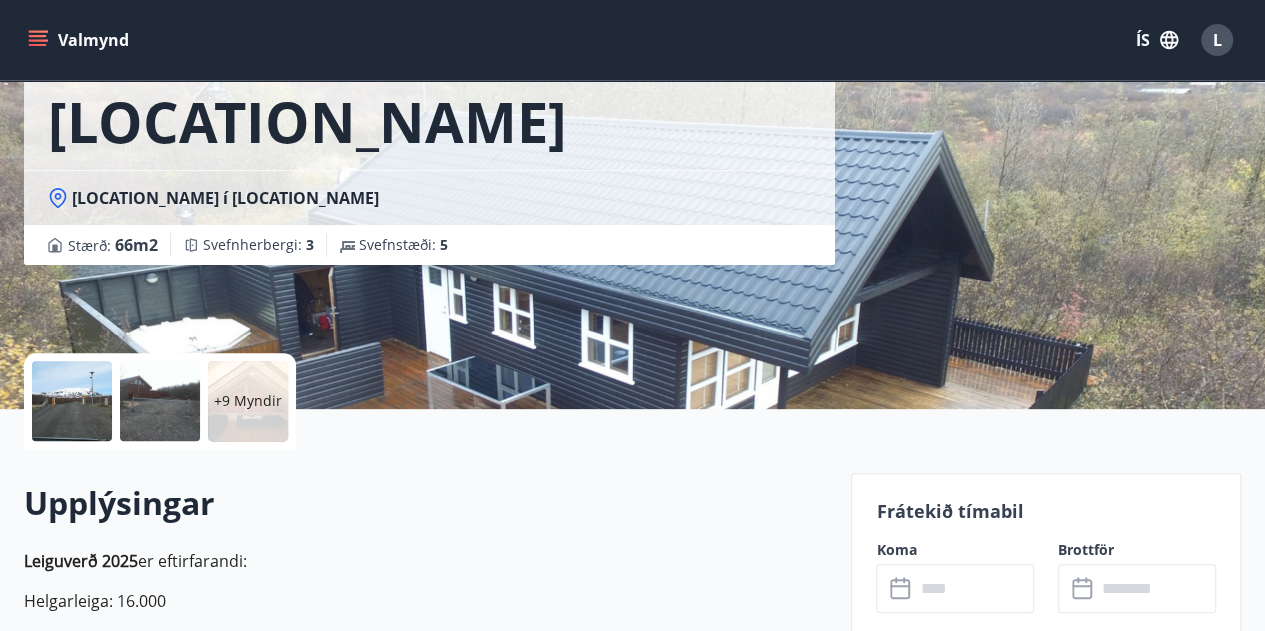 click on "+9 Myndir" at bounding box center [248, 401] 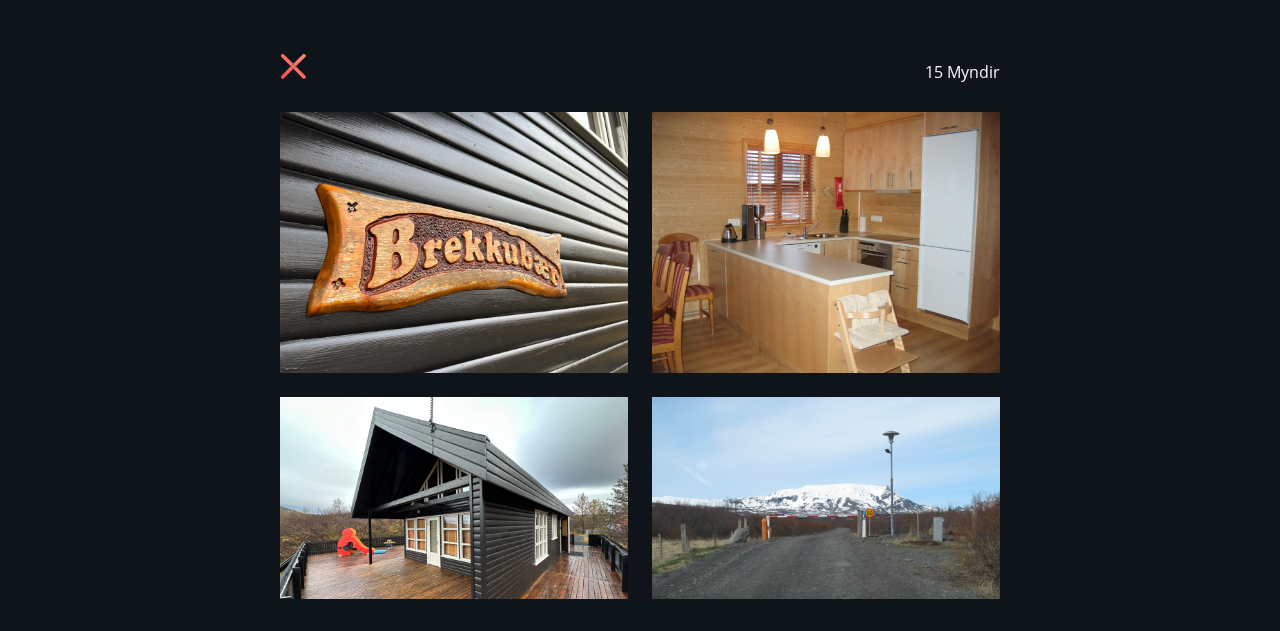 click at bounding box center (454, 242) 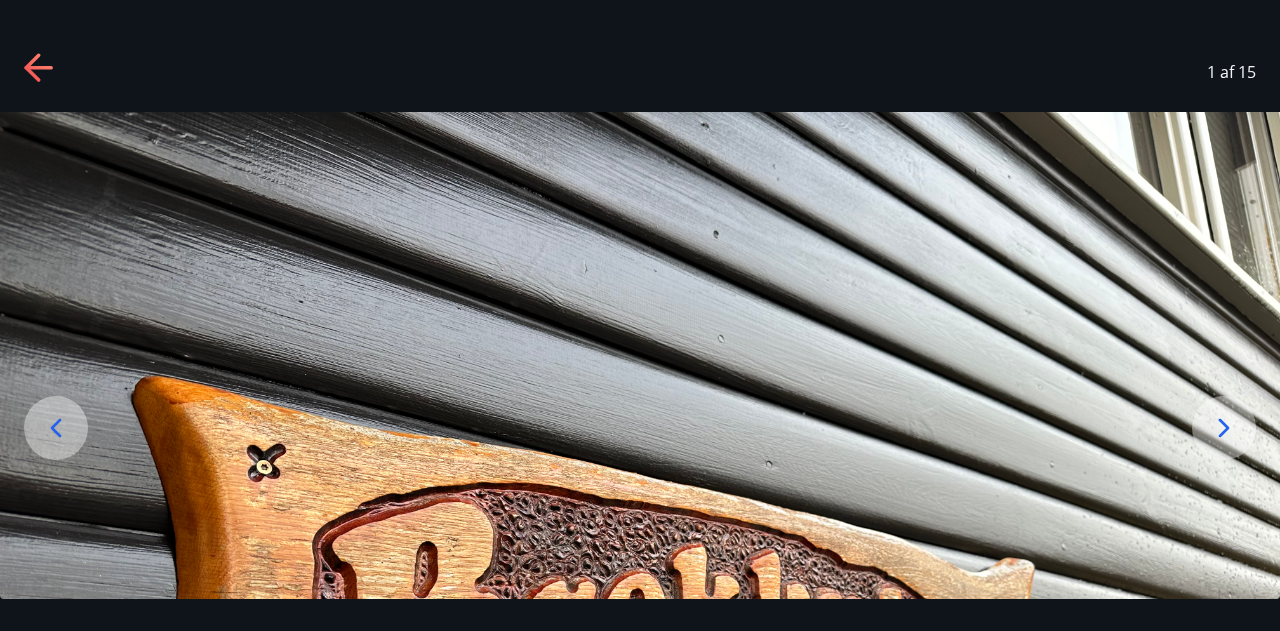 click 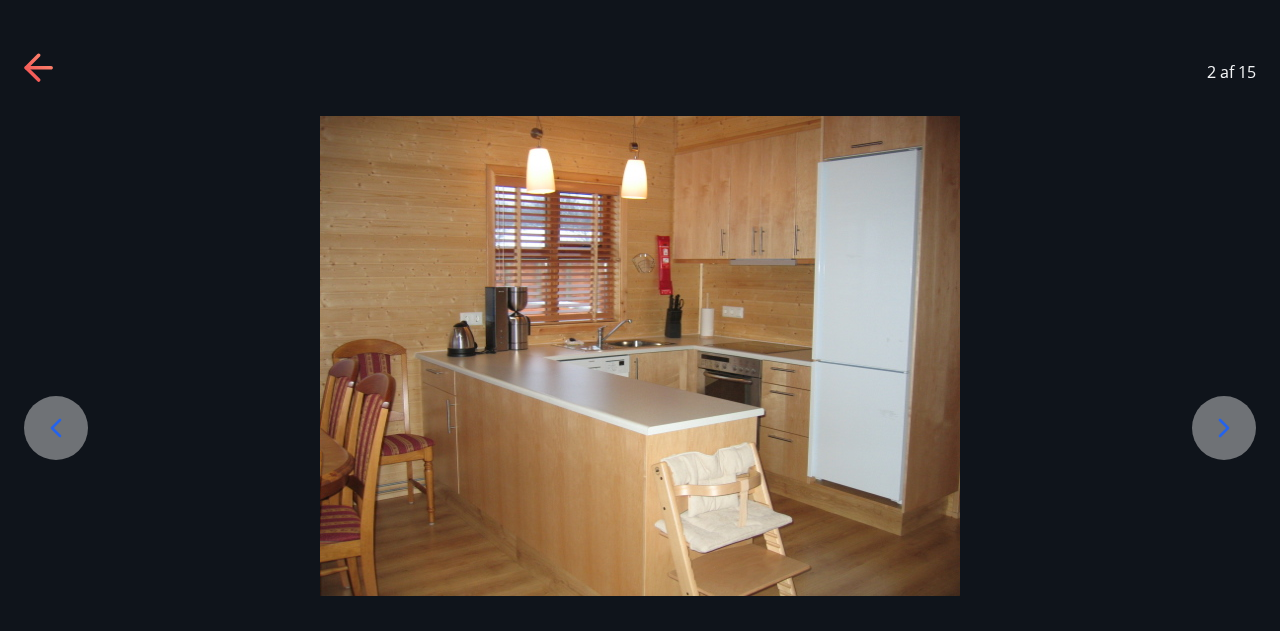 click 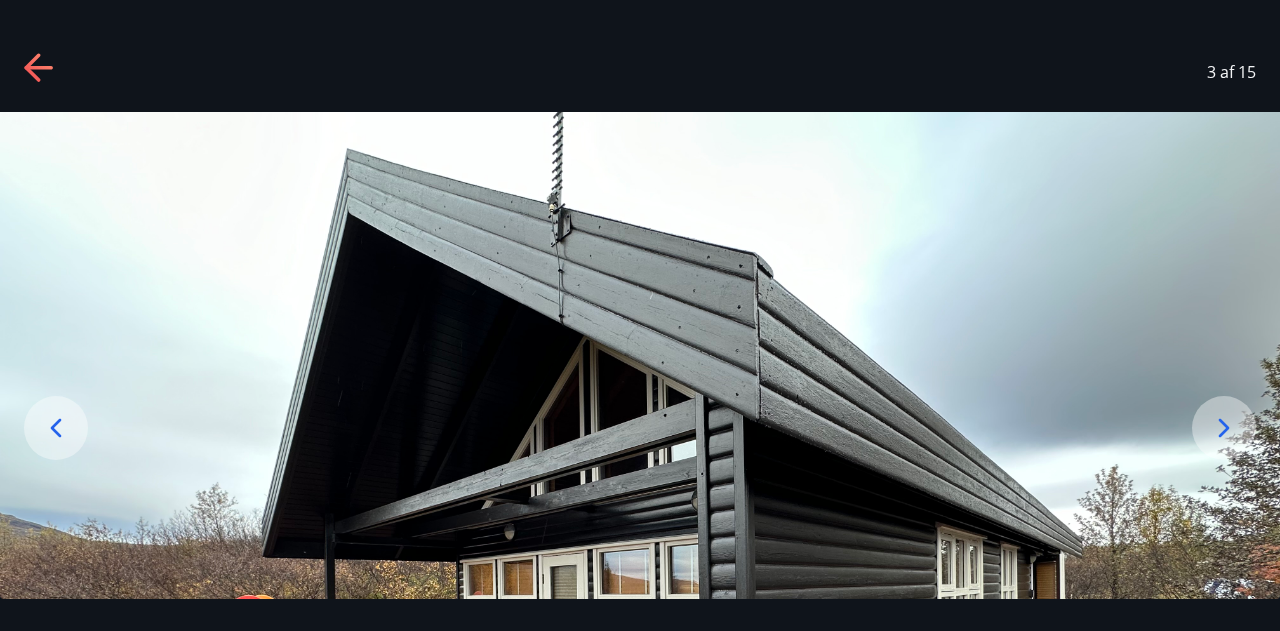 drag, startPoint x: 1279, startPoint y: 400, endPoint x: 1273, endPoint y: 445, distance: 45.39824 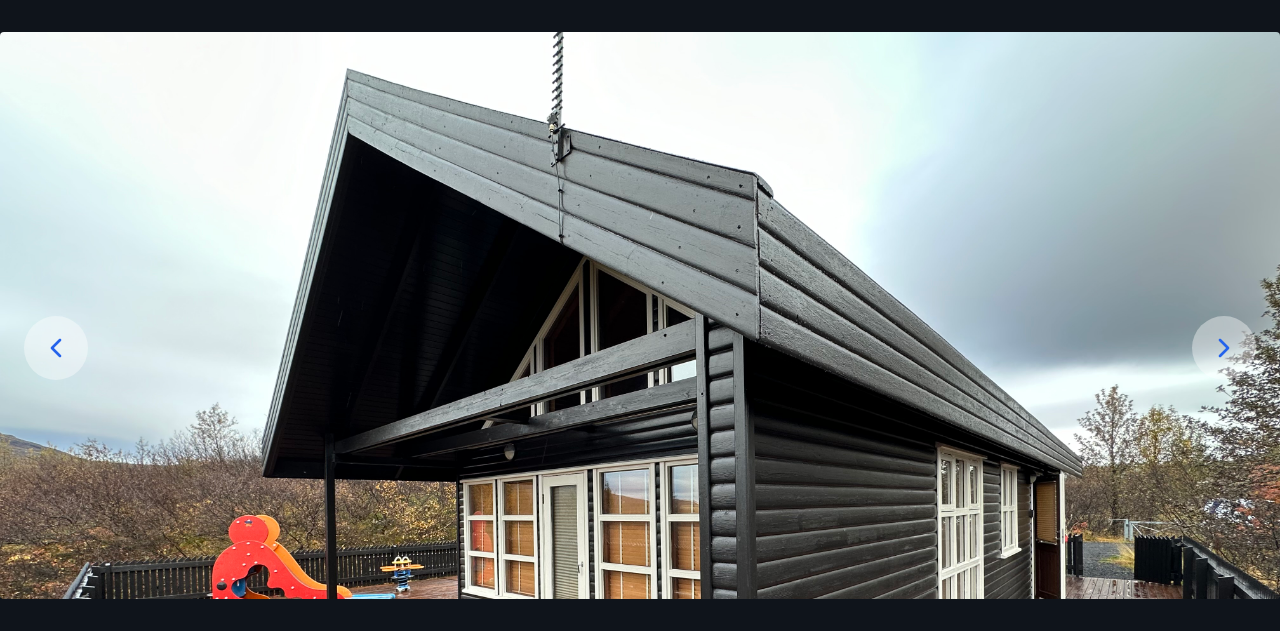 click 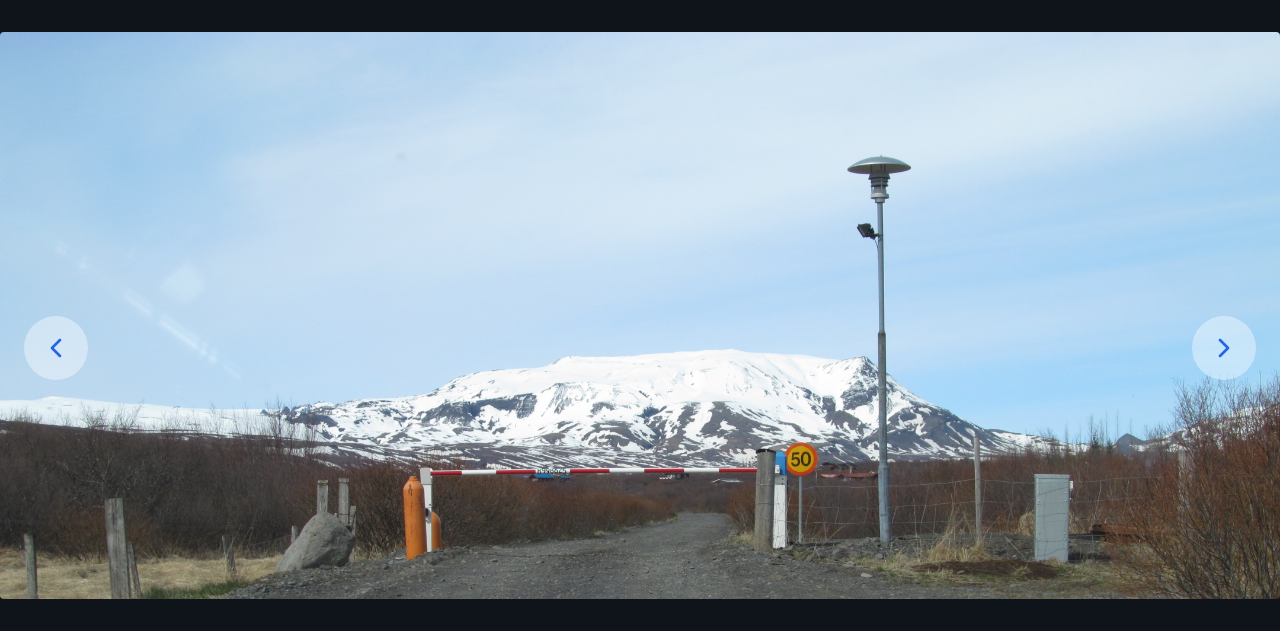 click 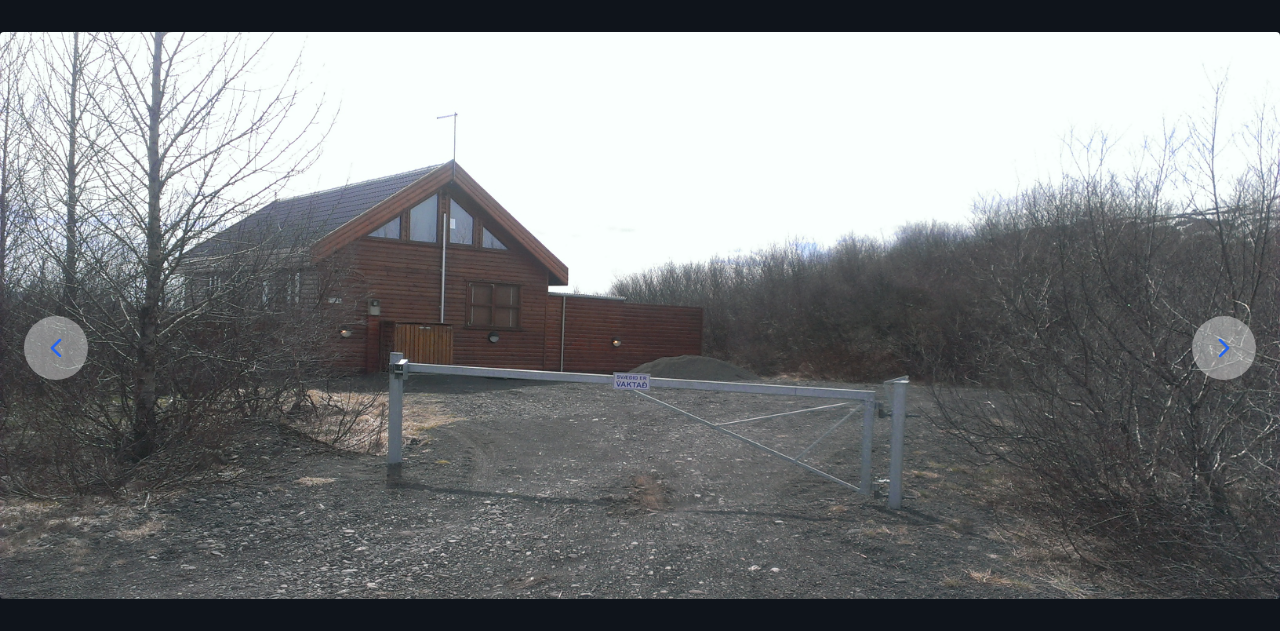 click 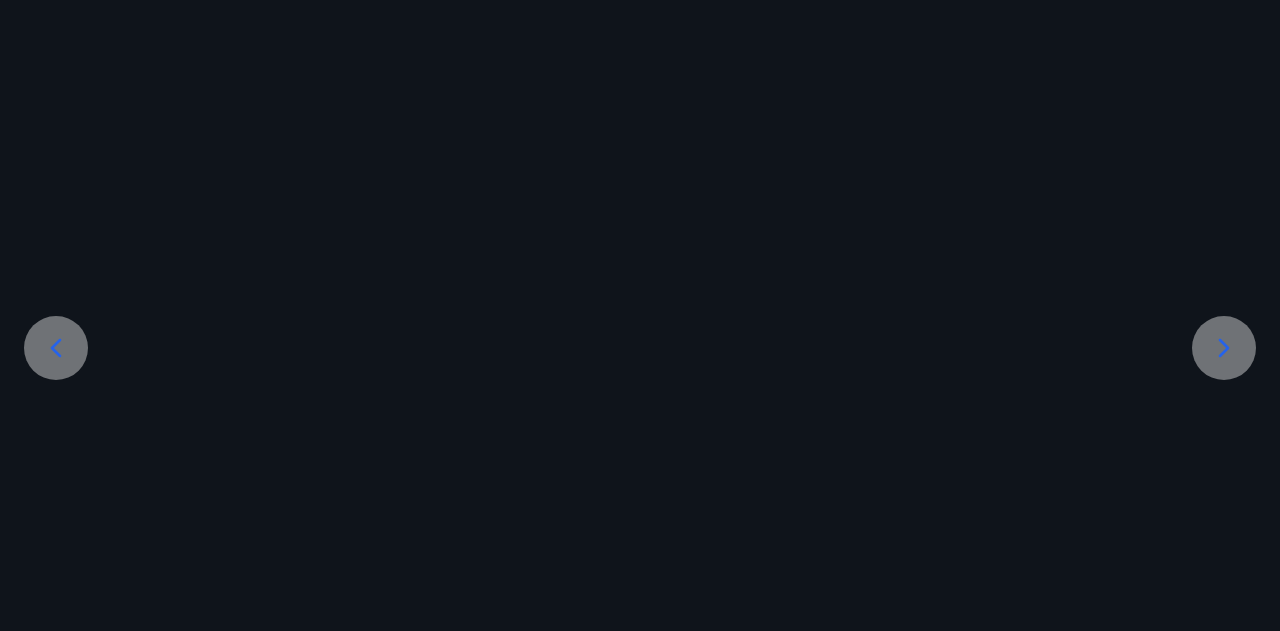 scroll, scrollTop: 0, scrollLeft: 0, axis: both 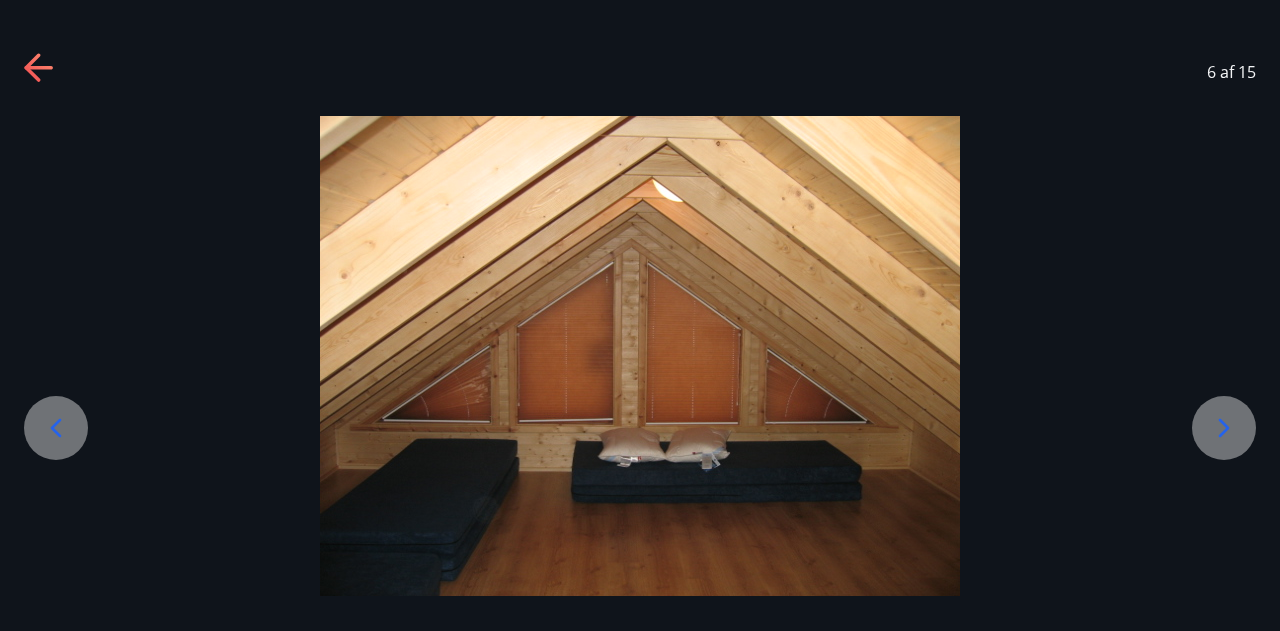 click 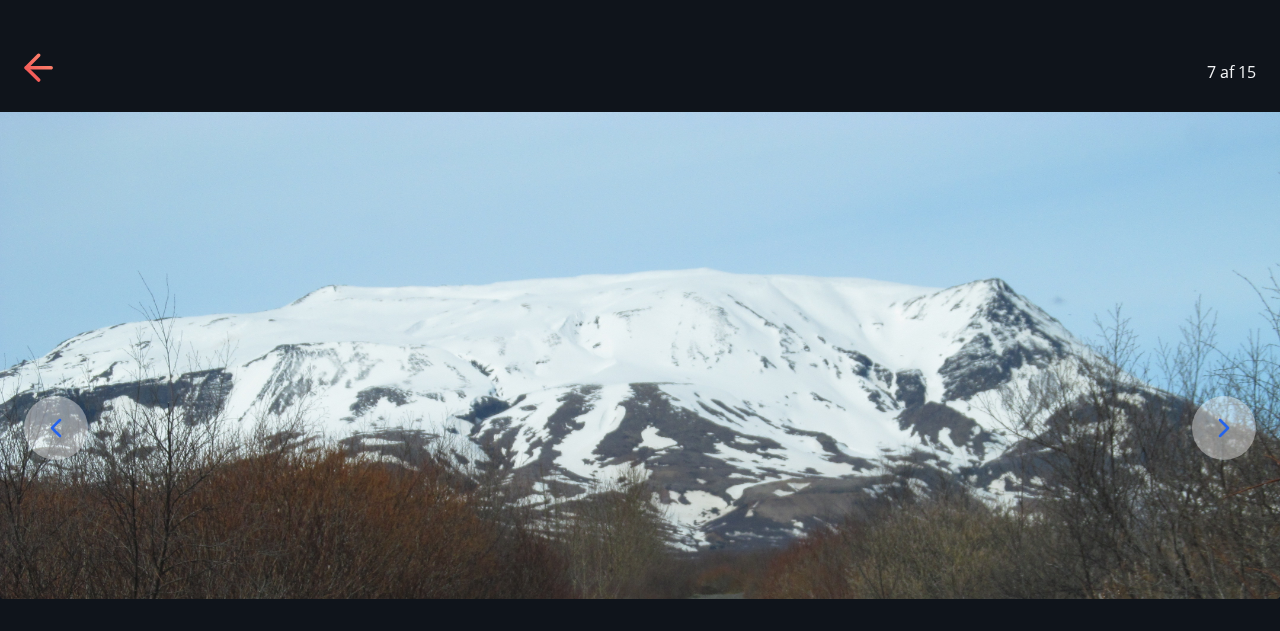 click 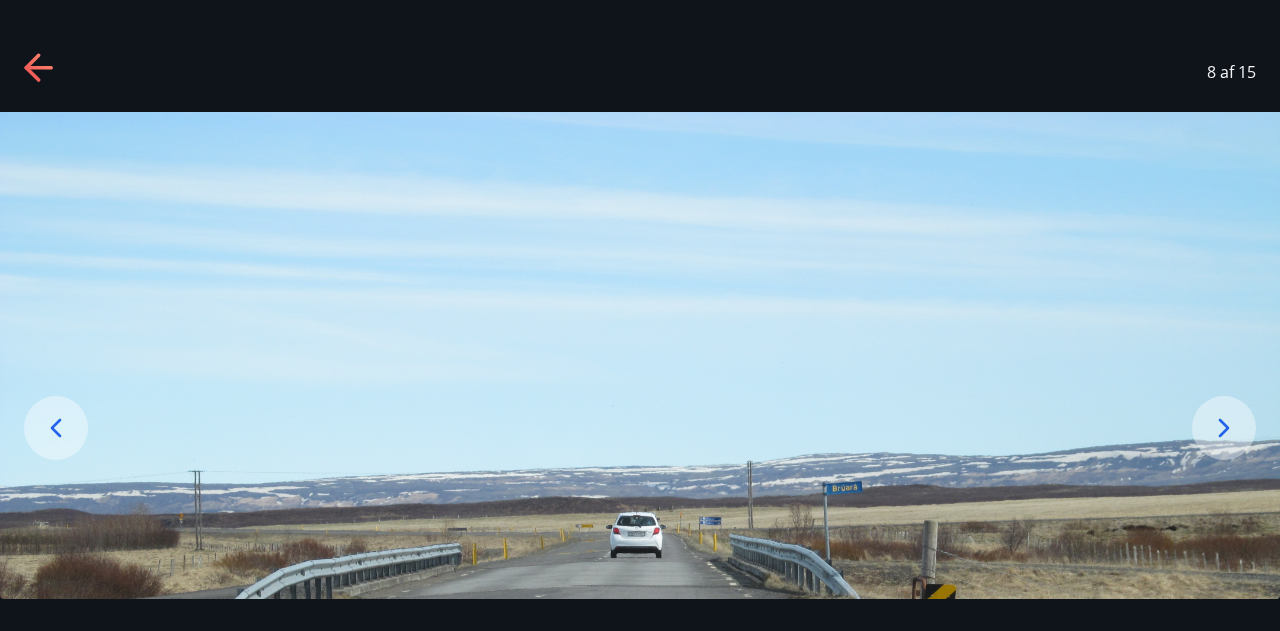 click 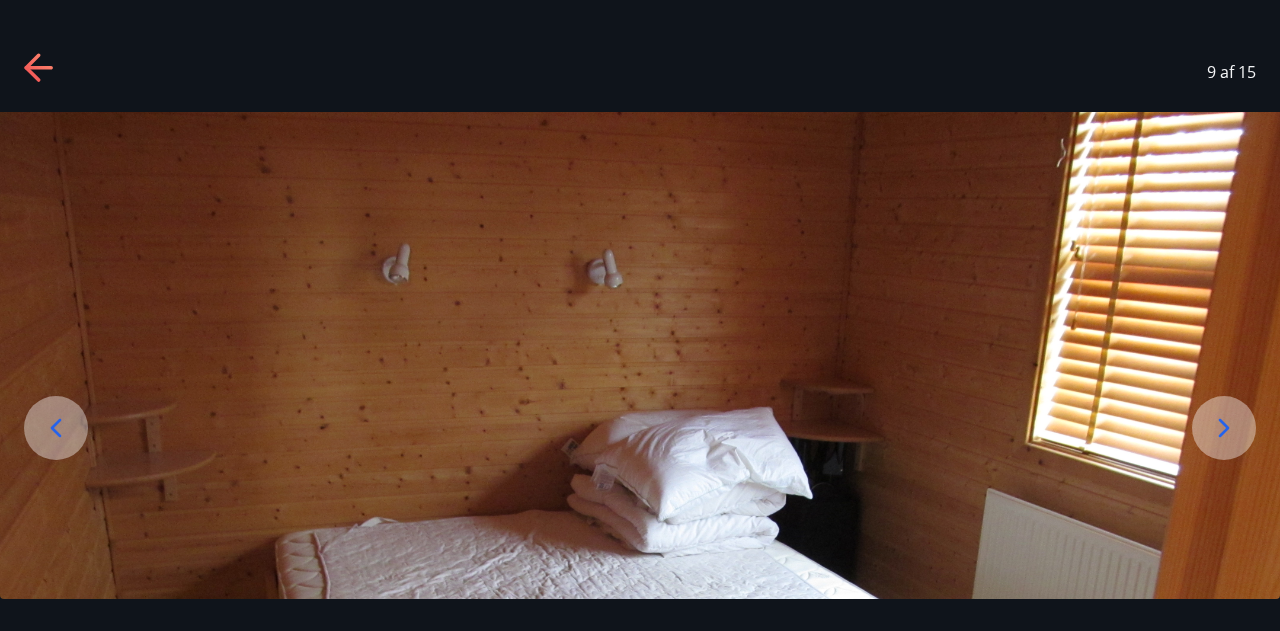 click 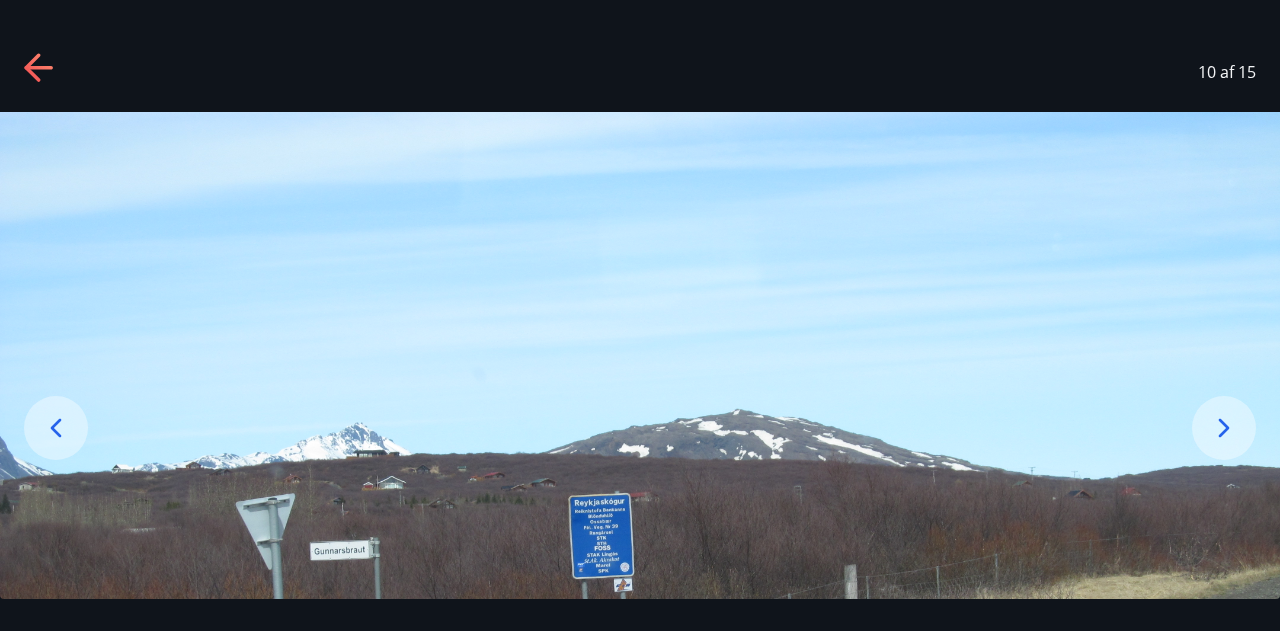 click 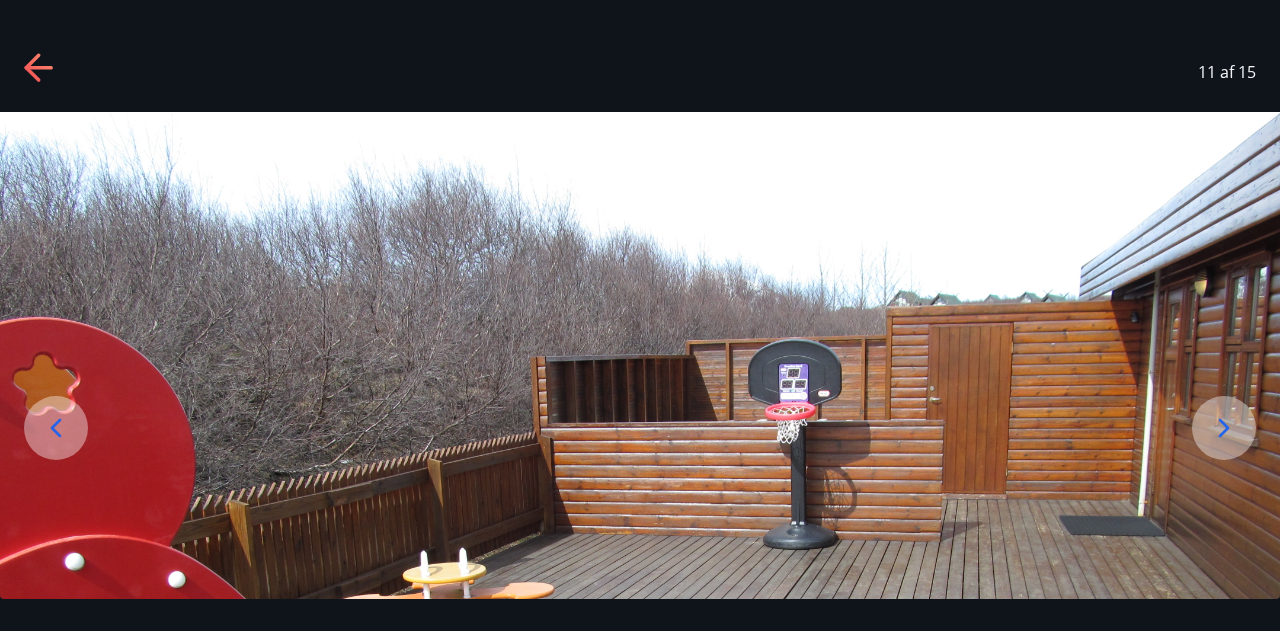 click 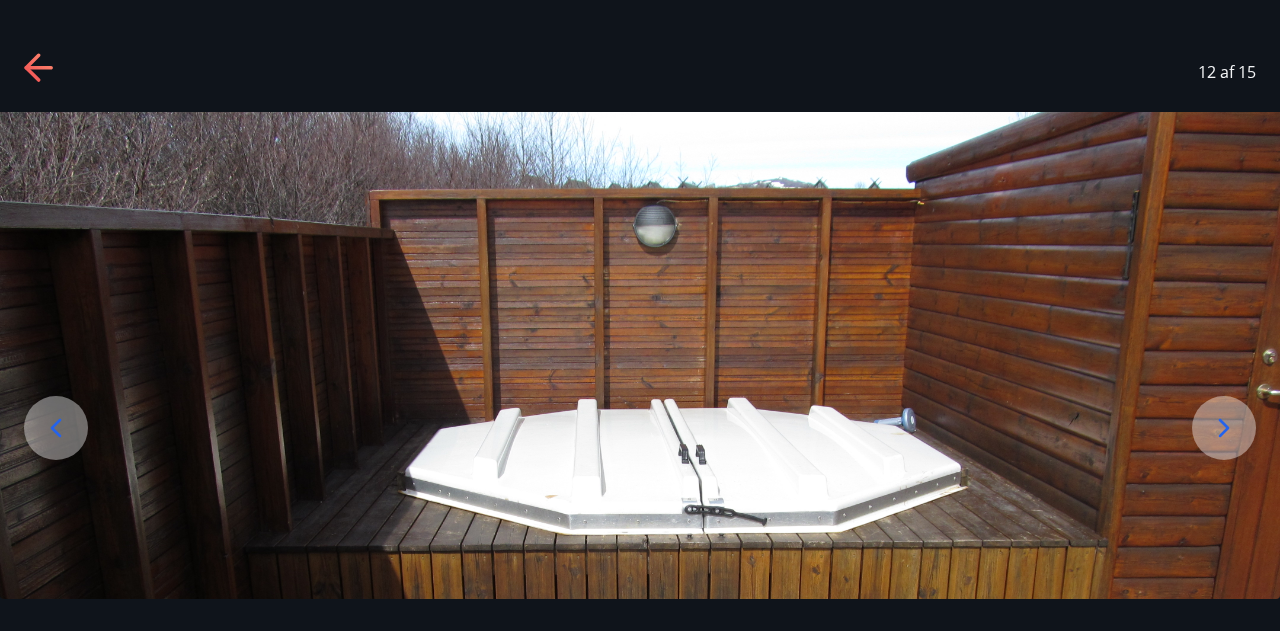 click 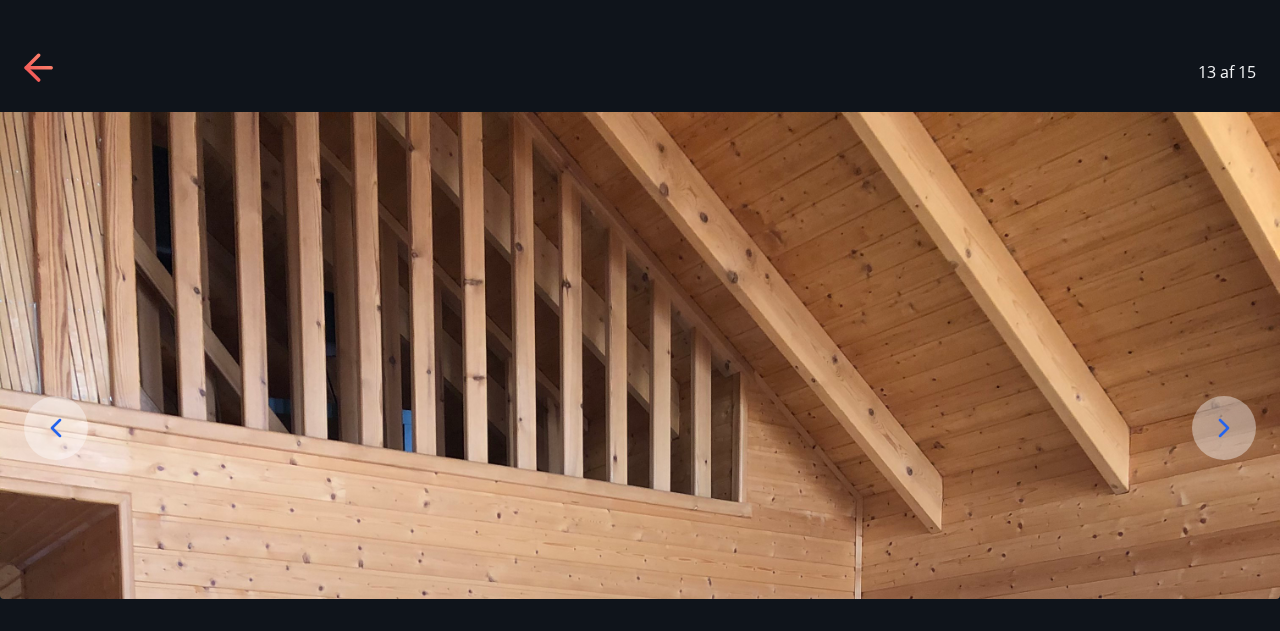 click 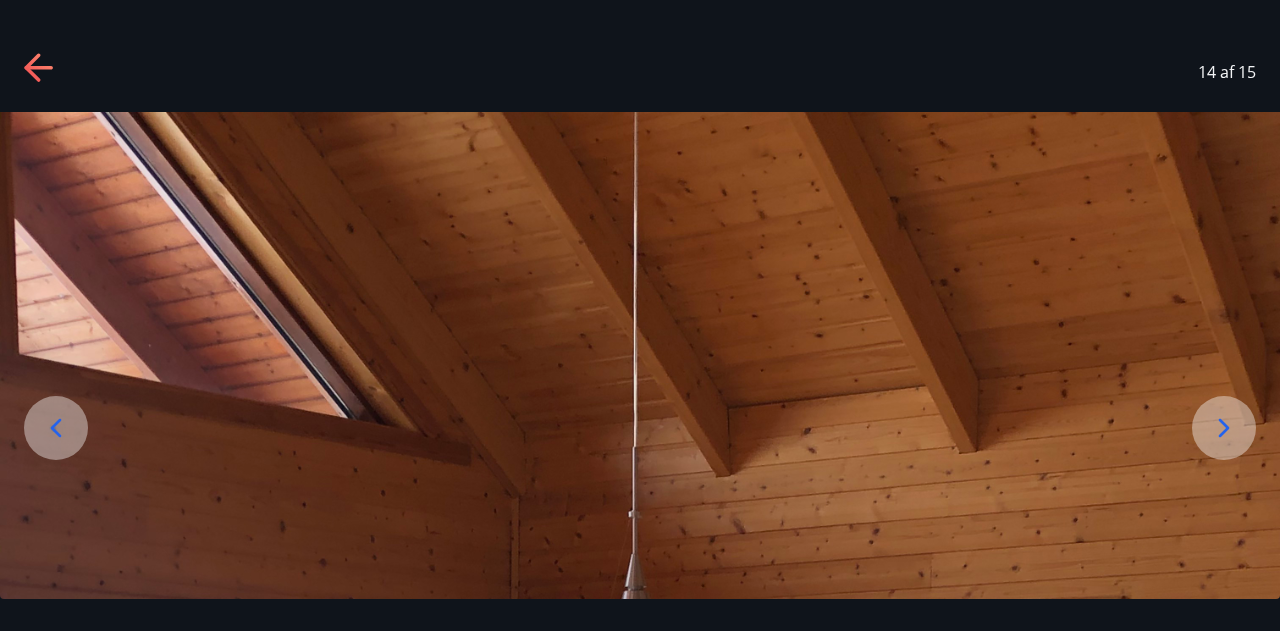 click 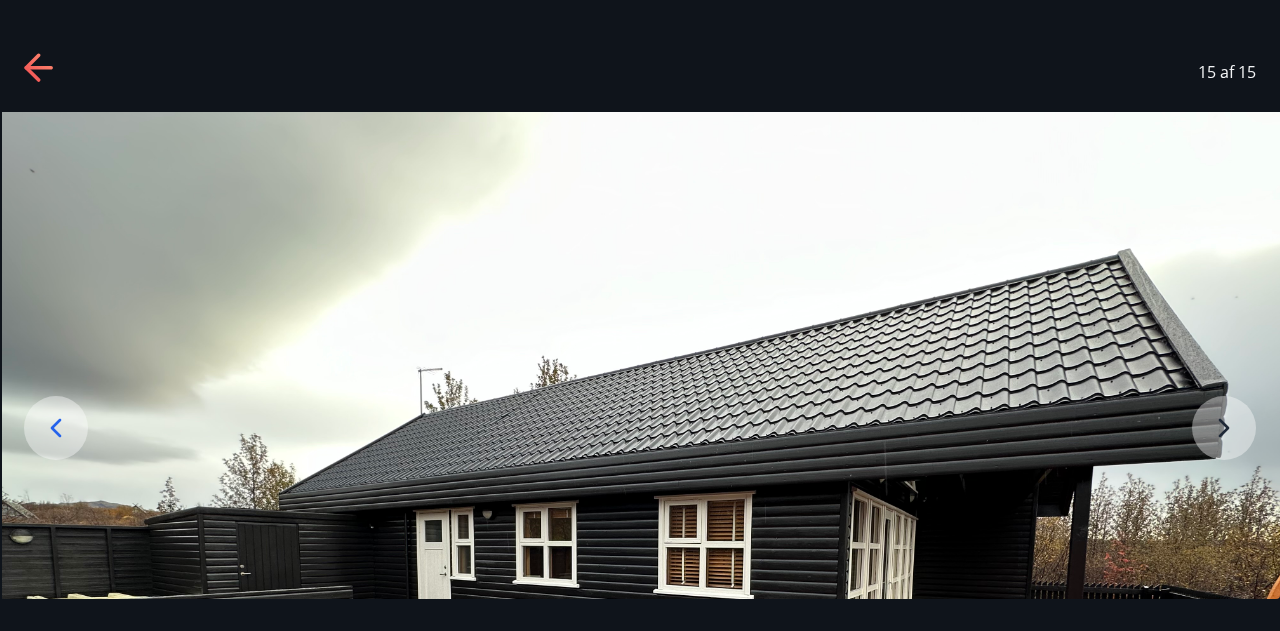 drag, startPoint x: 1276, startPoint y: 399, endPoint x: 1279, endPoint y: 441, distance: 42.107006 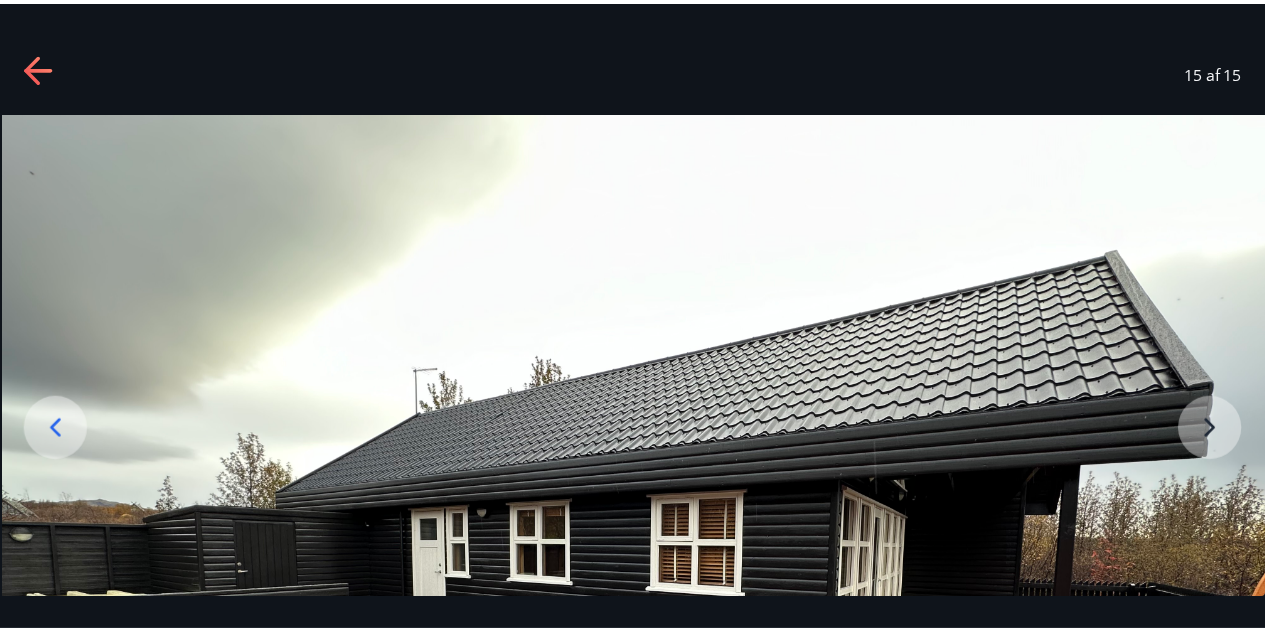 scroll, scrollTop: 80, scrollLeft: 0, axis: vertical 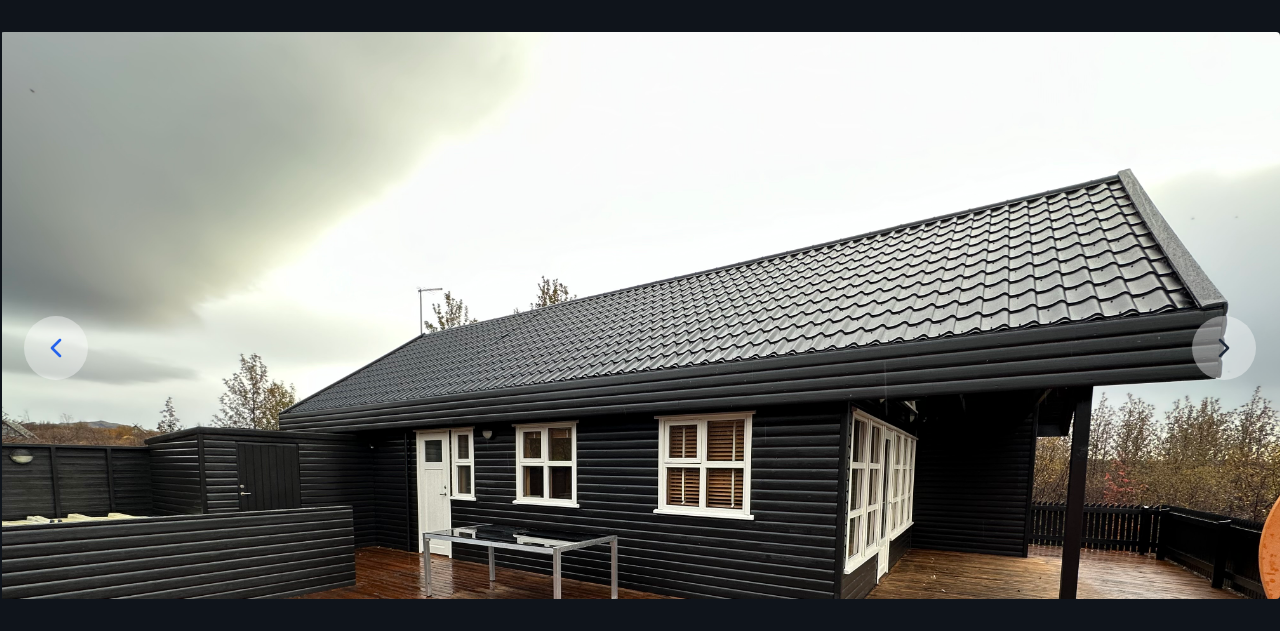 click at bounding box center (642, 512) 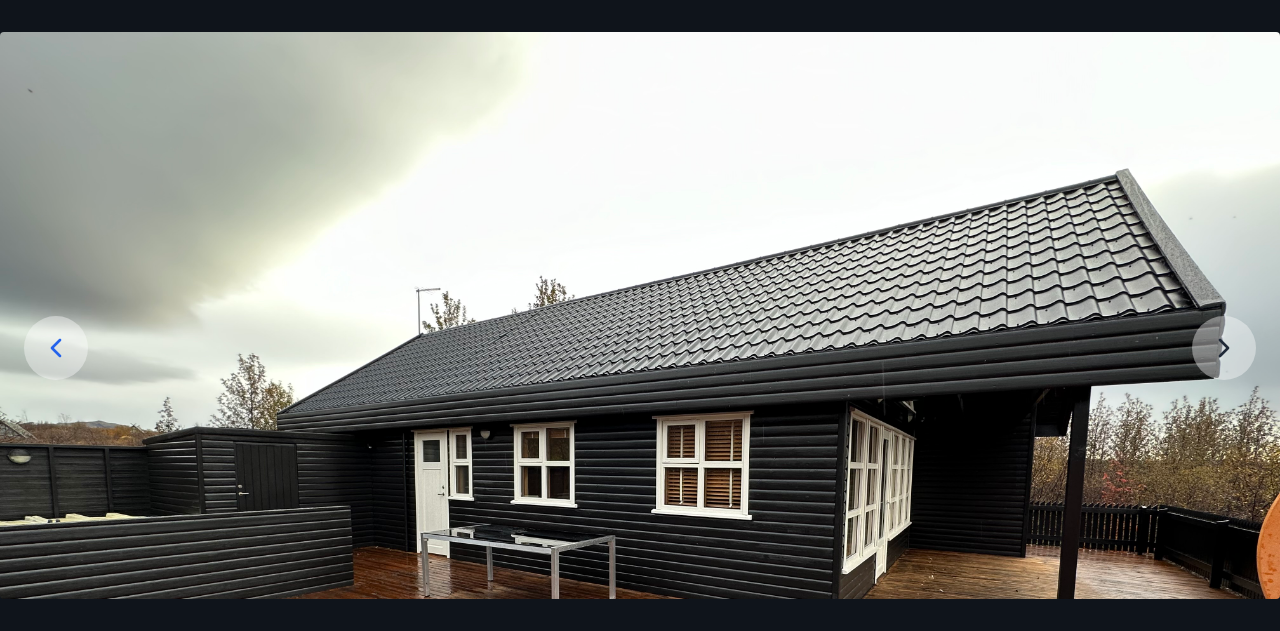 click at bounding box center [640, 512] 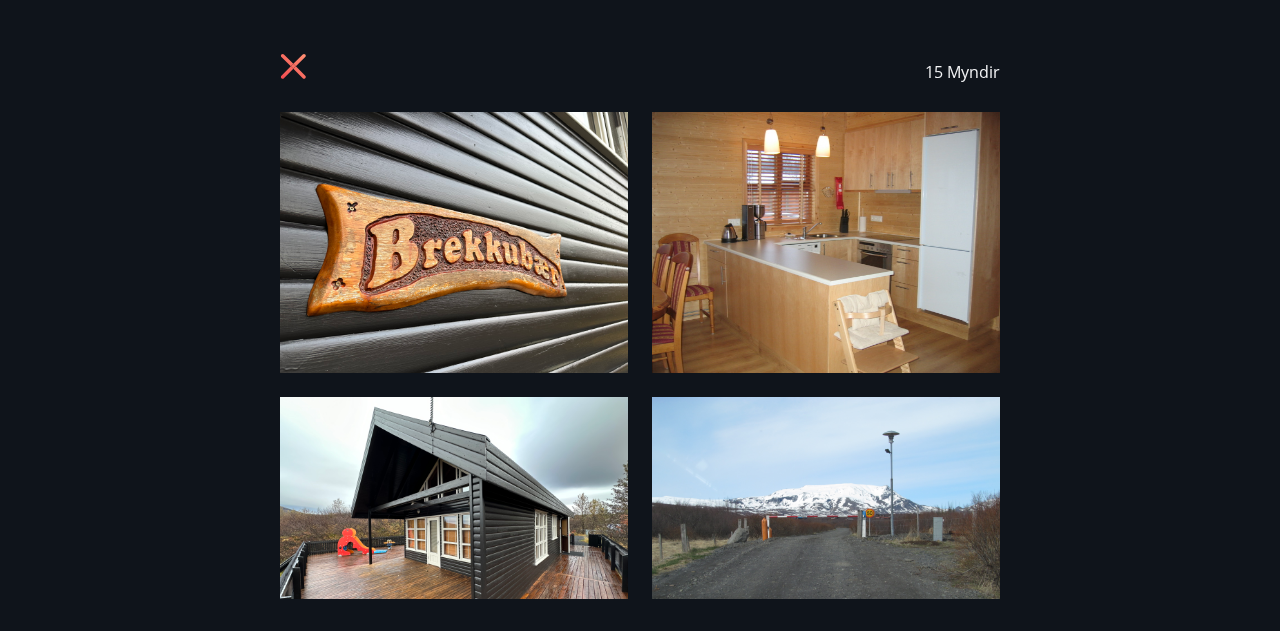 click 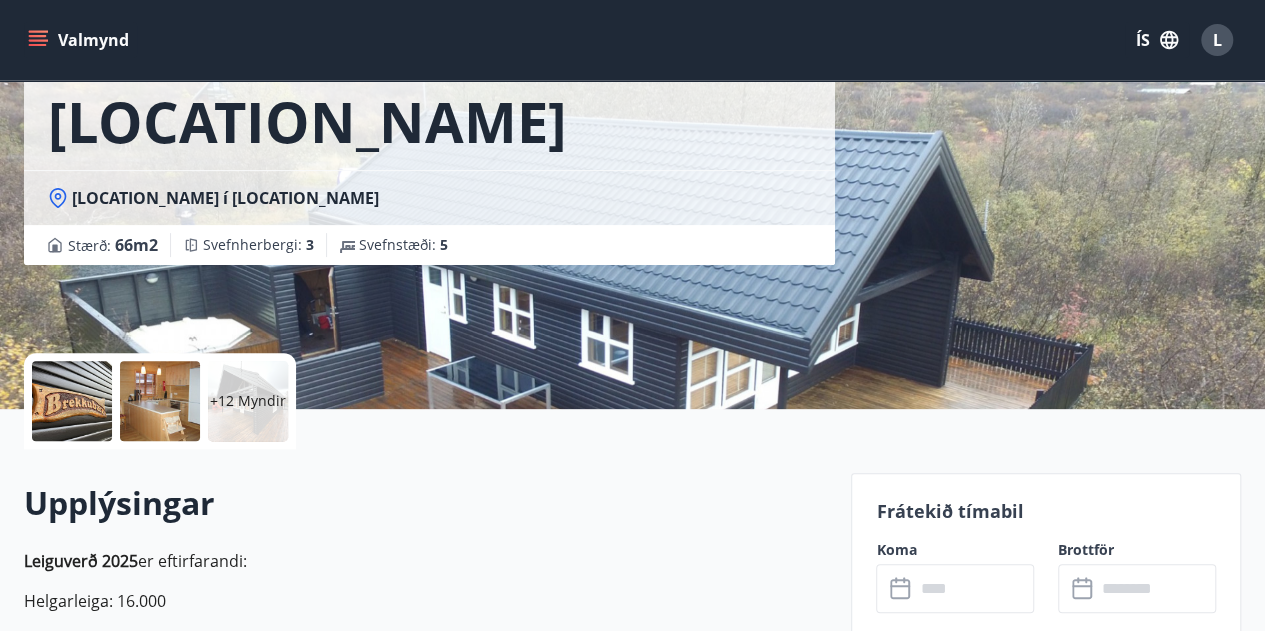 click at bounding box center (974, 588) 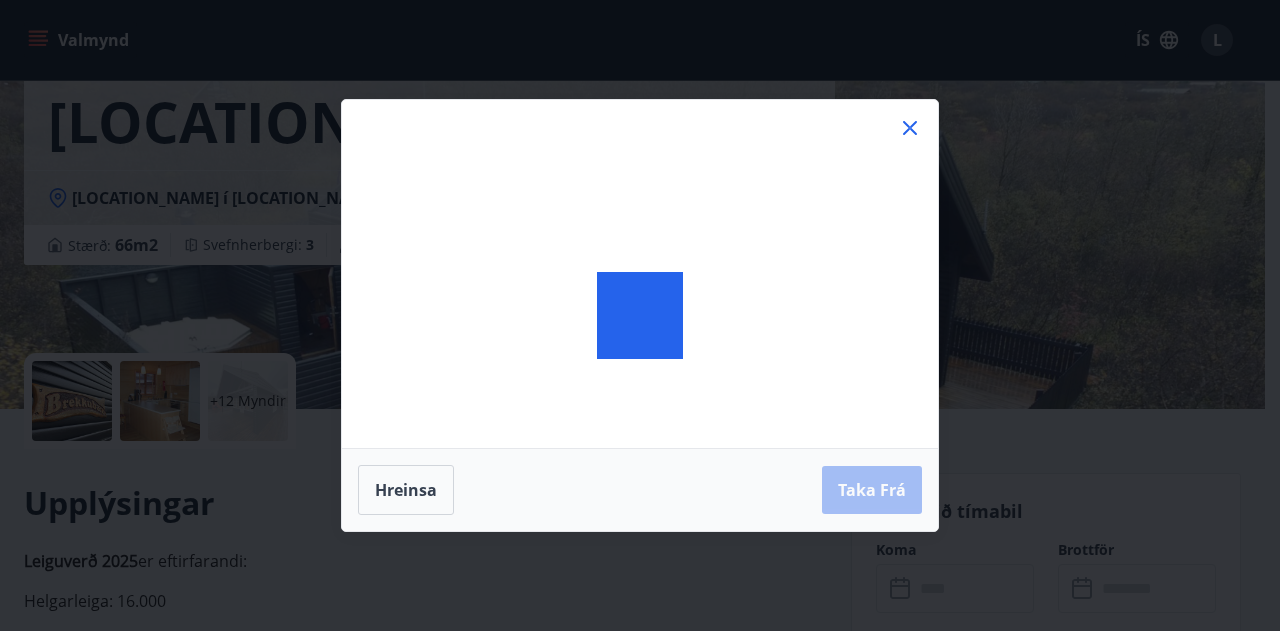 click 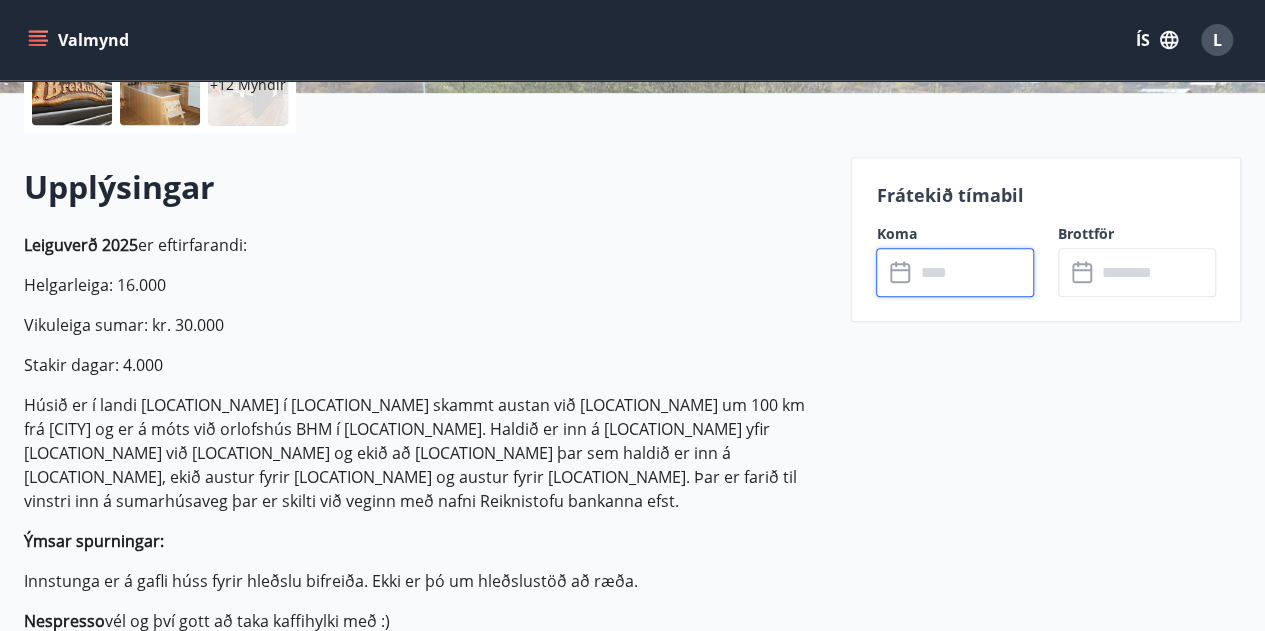 scroll, scrollTop: 489, scrollLeft: 0, axis: vertical 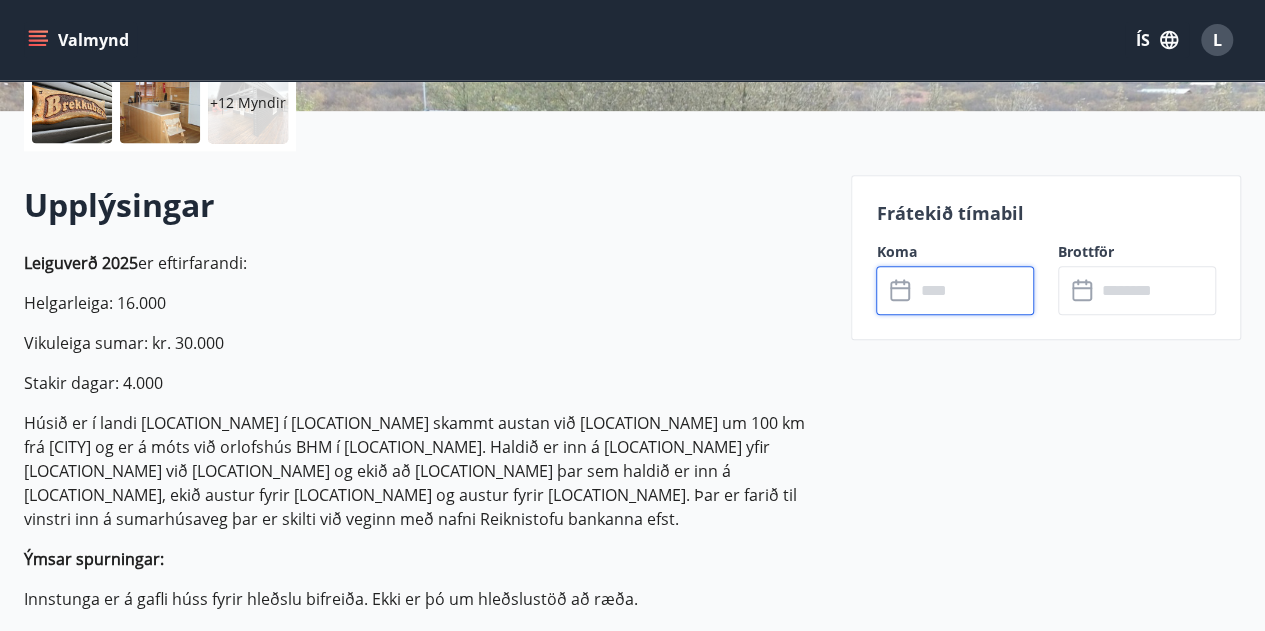 click at bounding box center (974, 290) 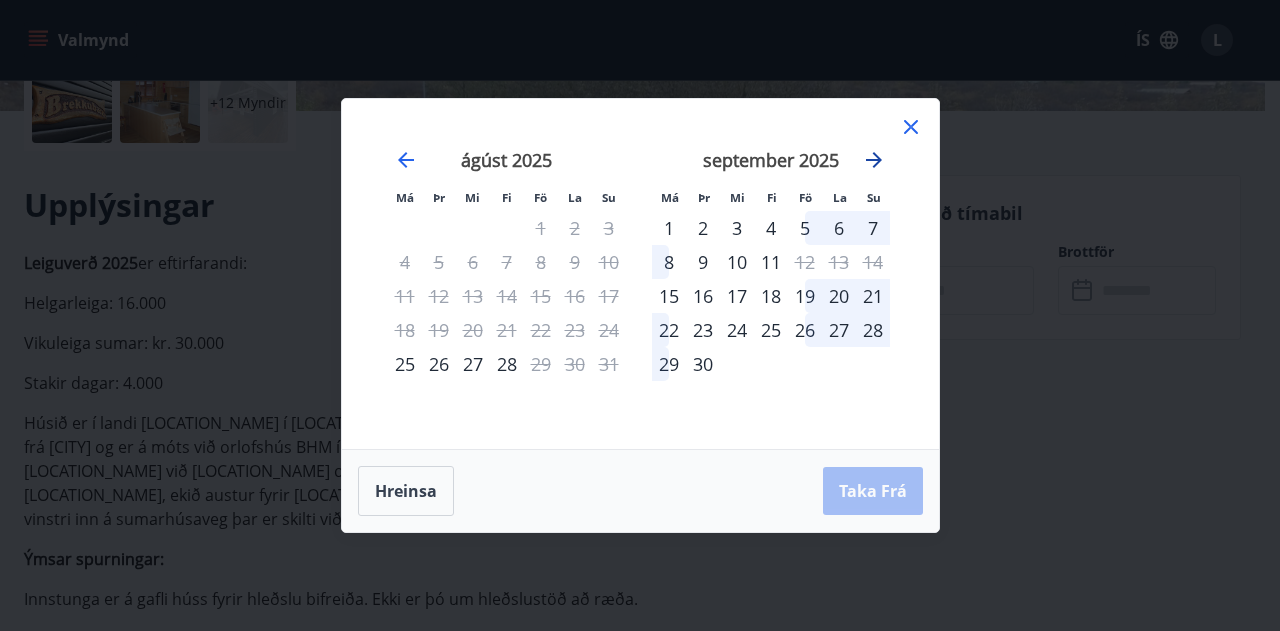 click 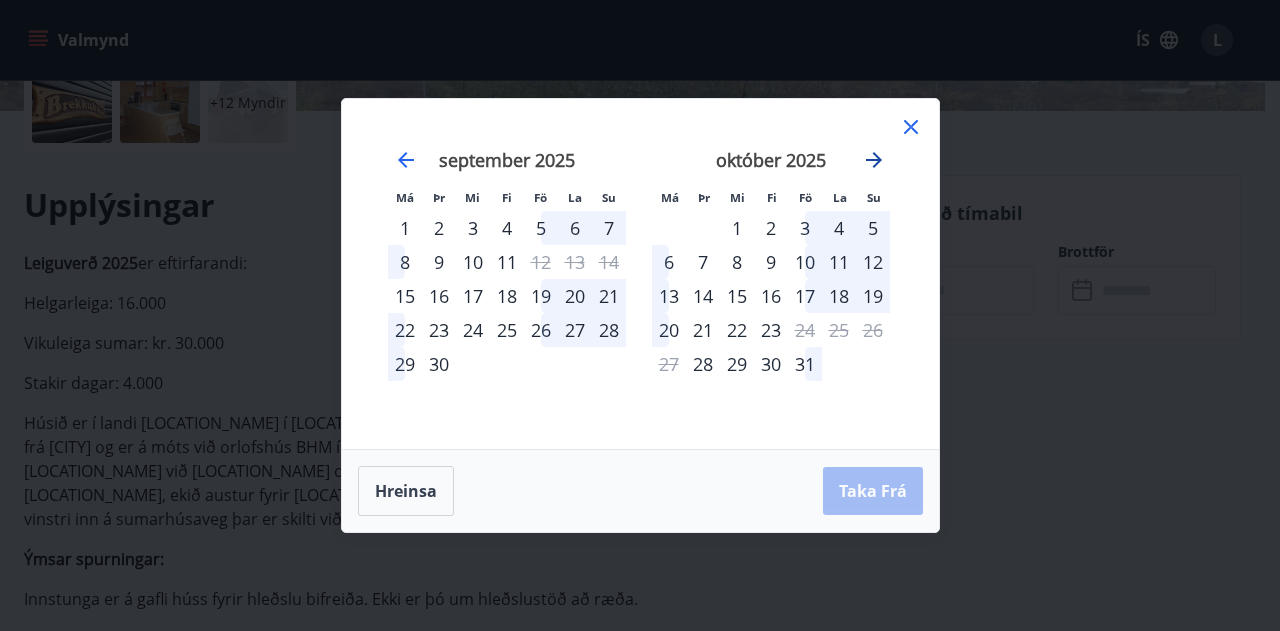 click 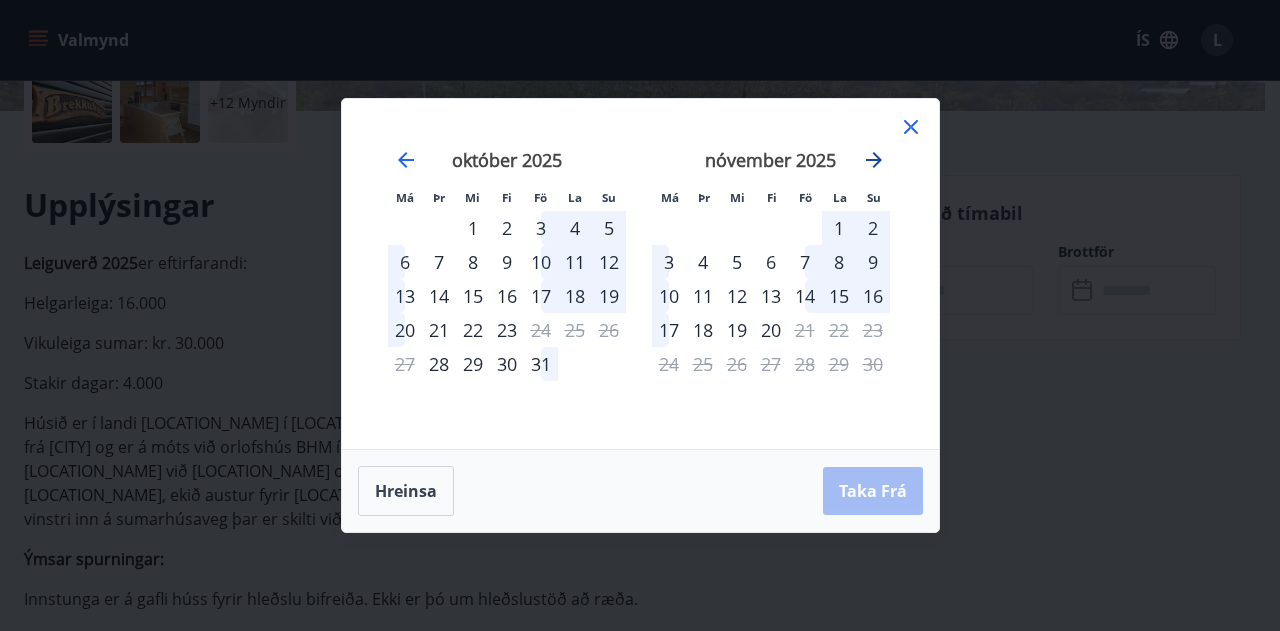 click 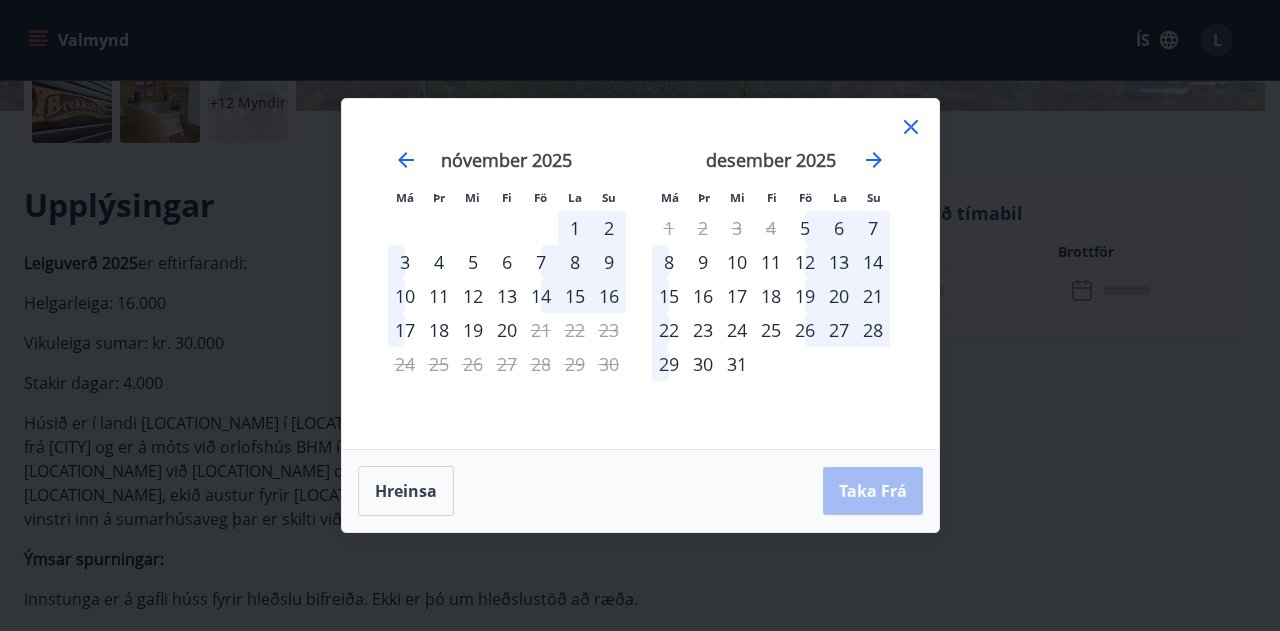 click 